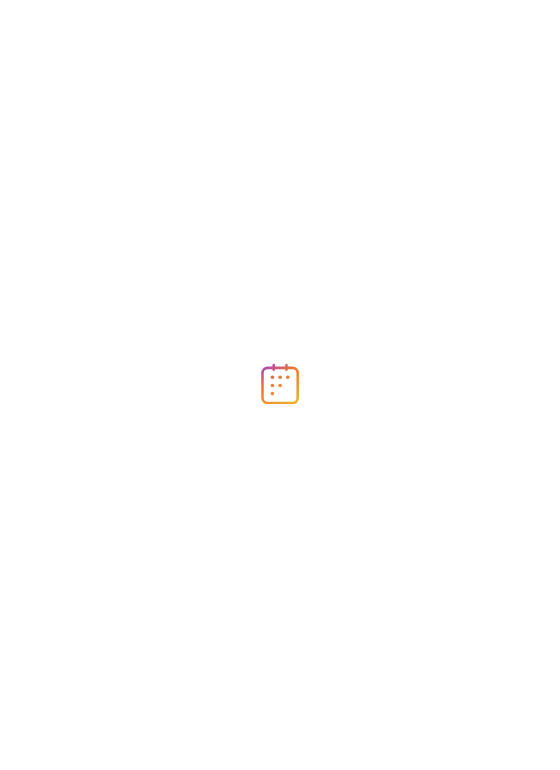 scroll, scrollTop: 0, scrollLeft: 0, axis: both 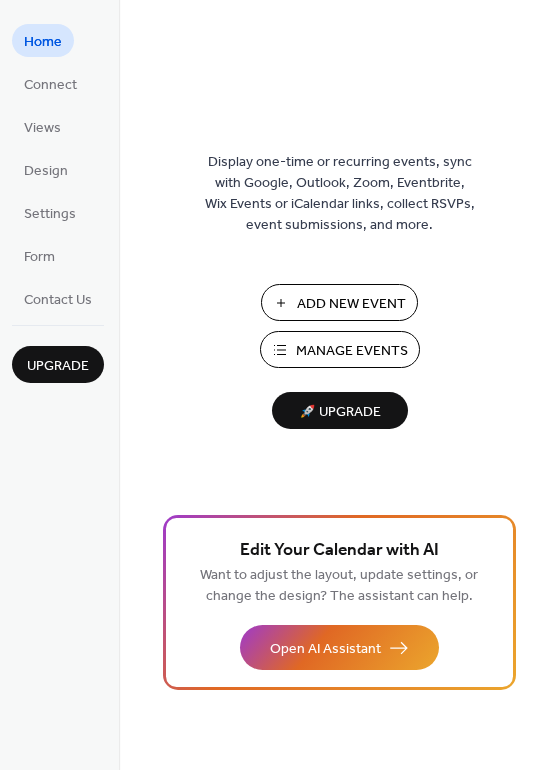 click on "Add New Event" at bounding box center (339, 302) 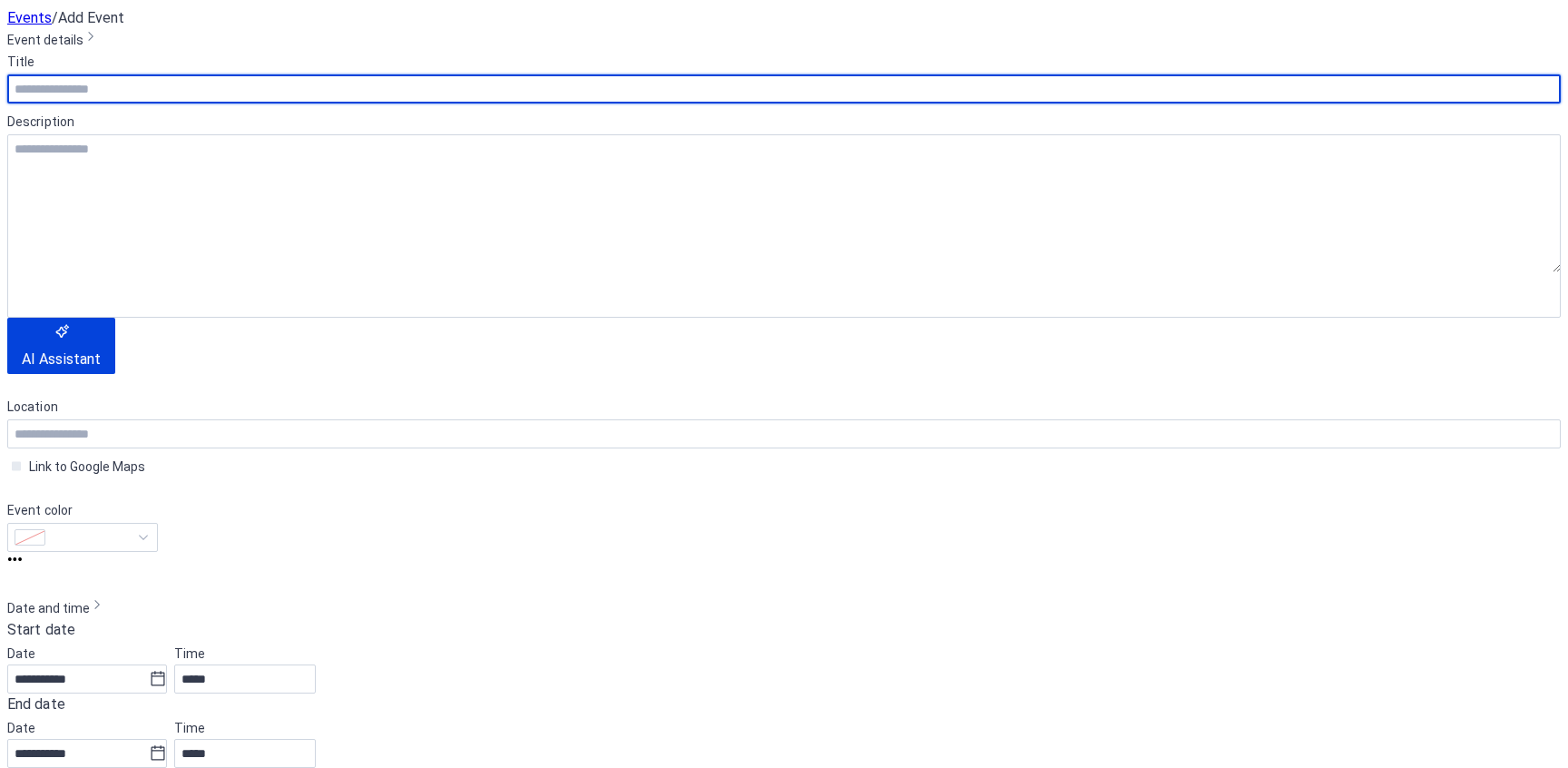 scroll, scrollTop: 0, scrollLeft: 0, axis: both 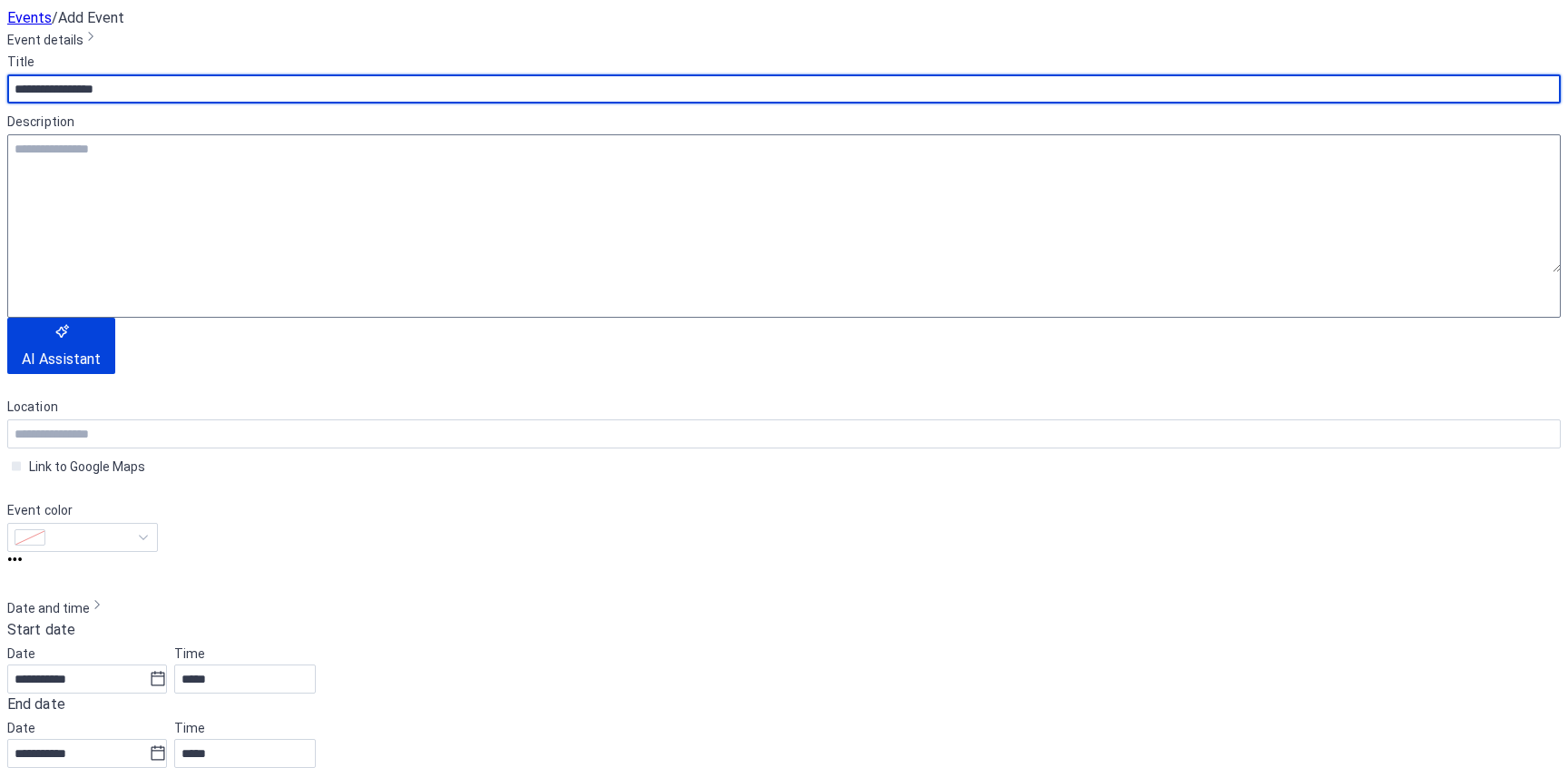 type on "**********" 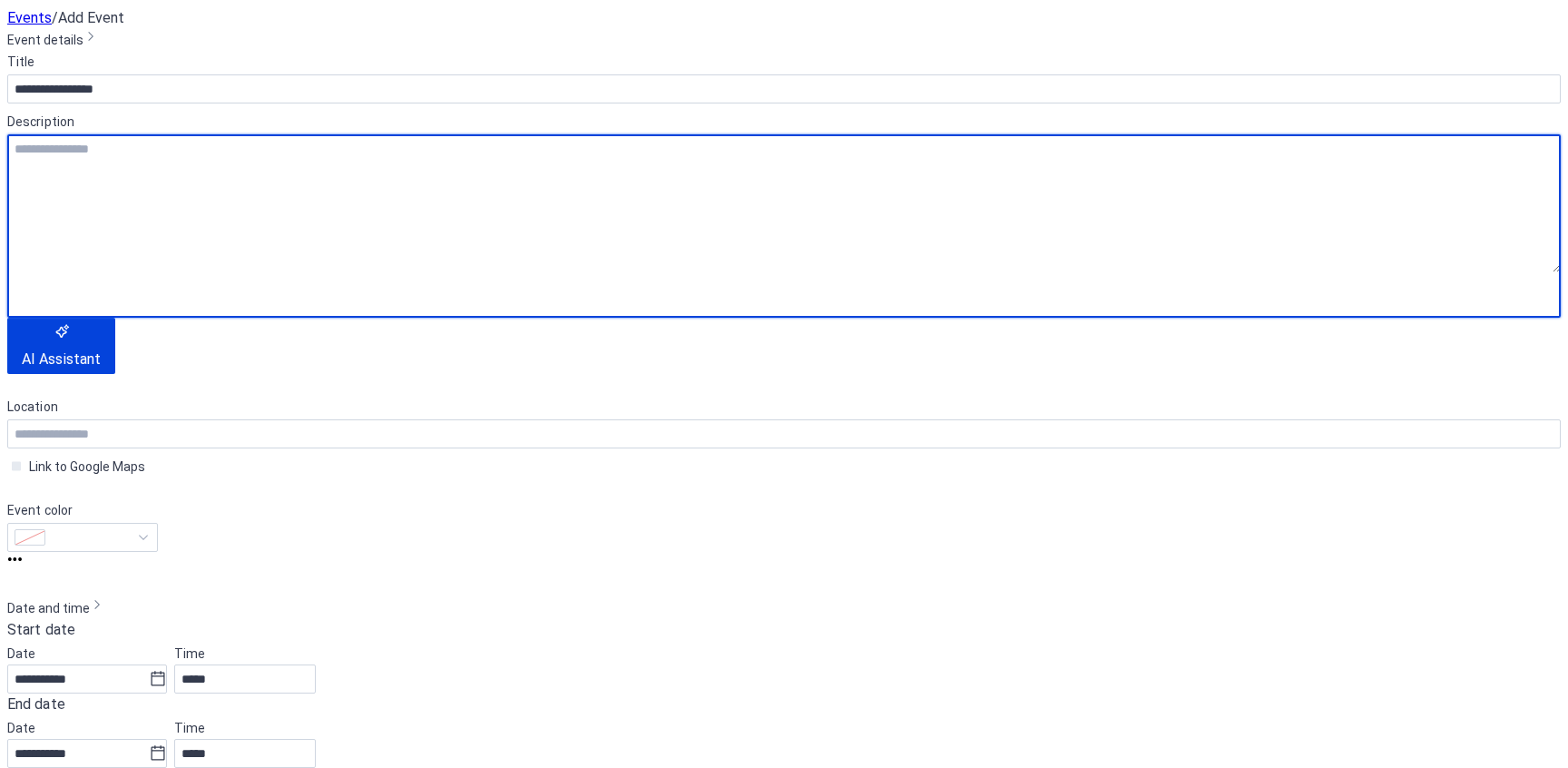 click at bounding box center (784, 203) 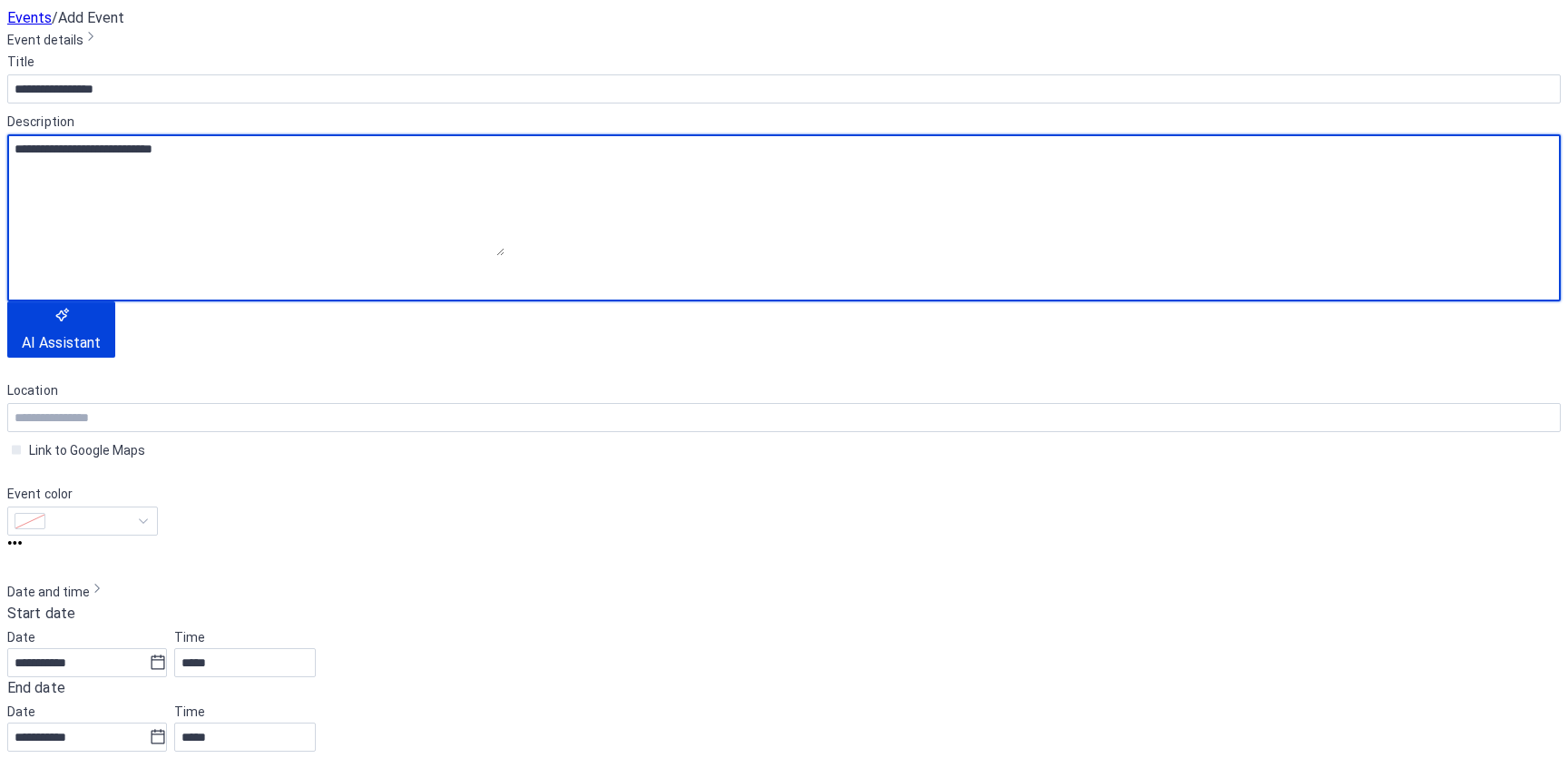 scroll, scrollTop: 109, scrollLeft: 0, axis: vertical 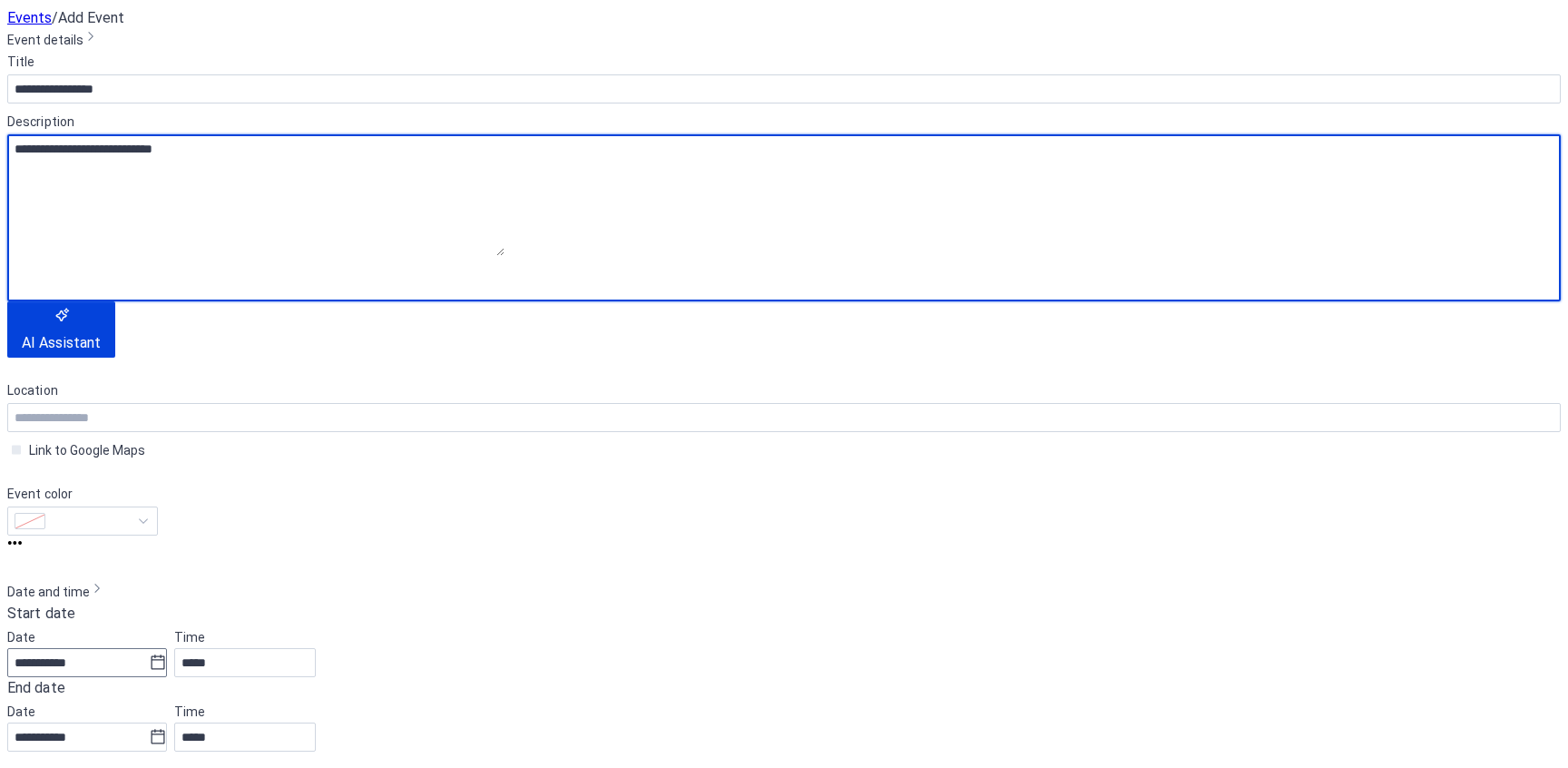 type on "**********" 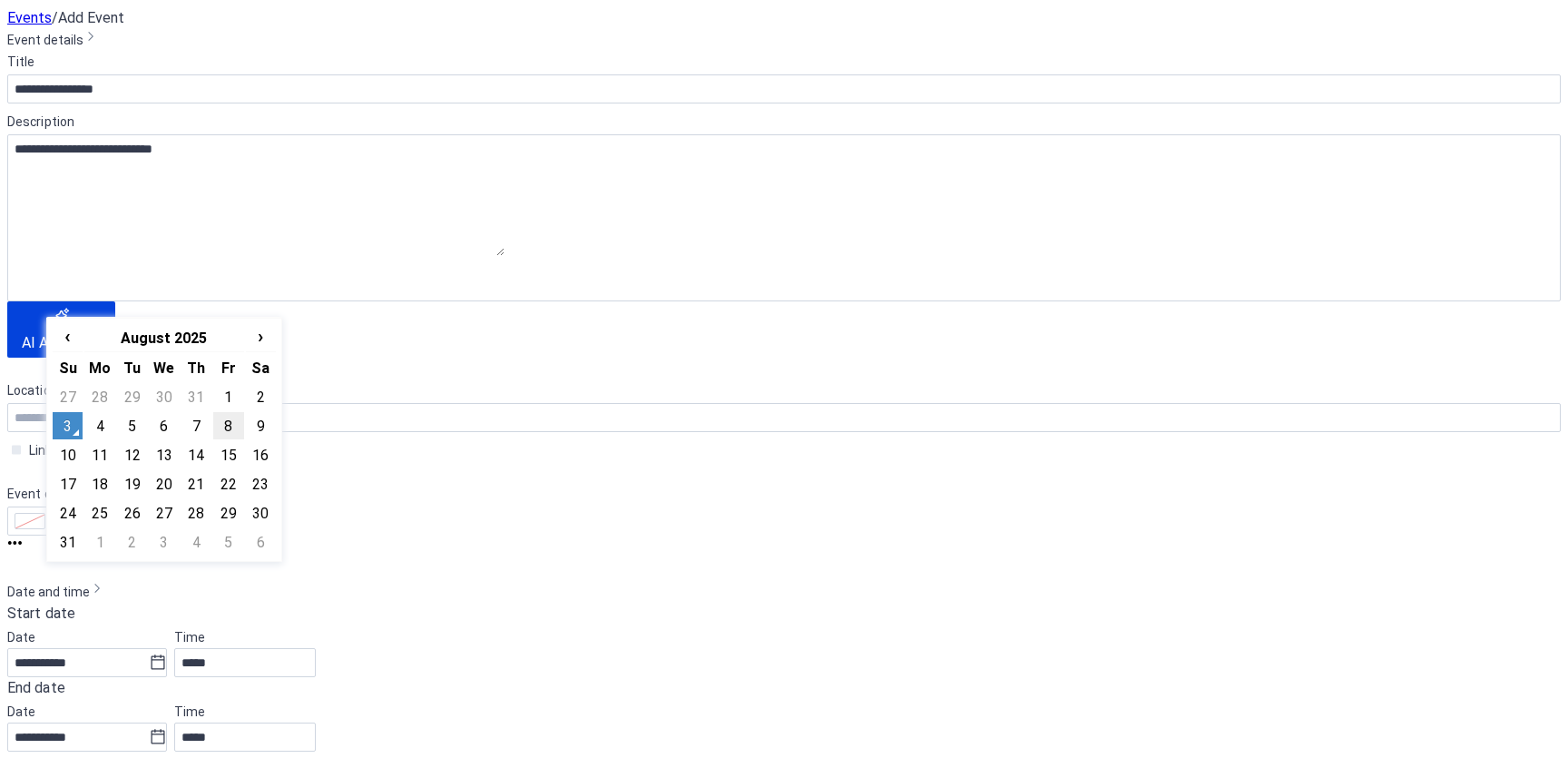 click on "8" at bounding box center (228, 426) 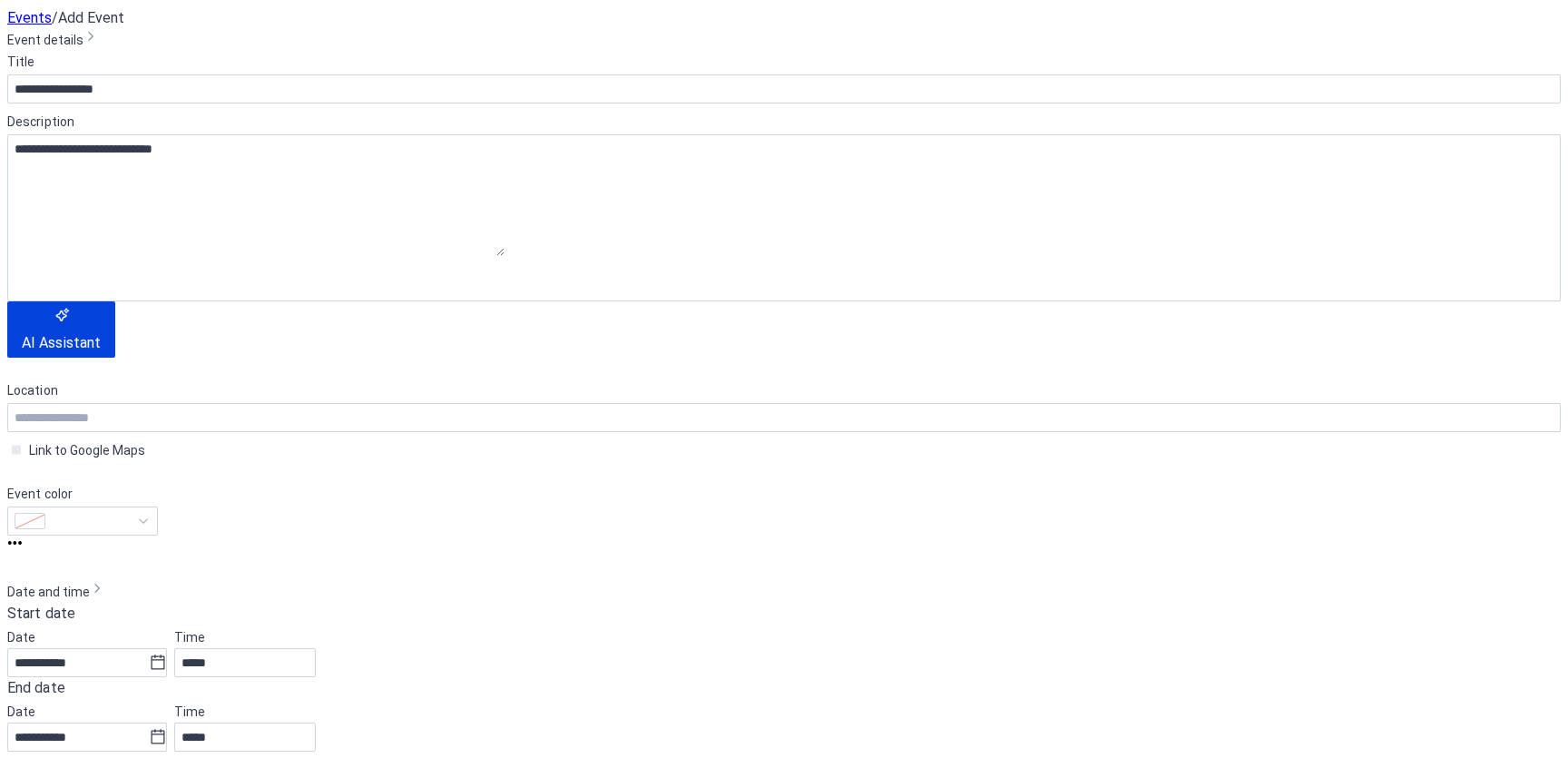 type on "**********" 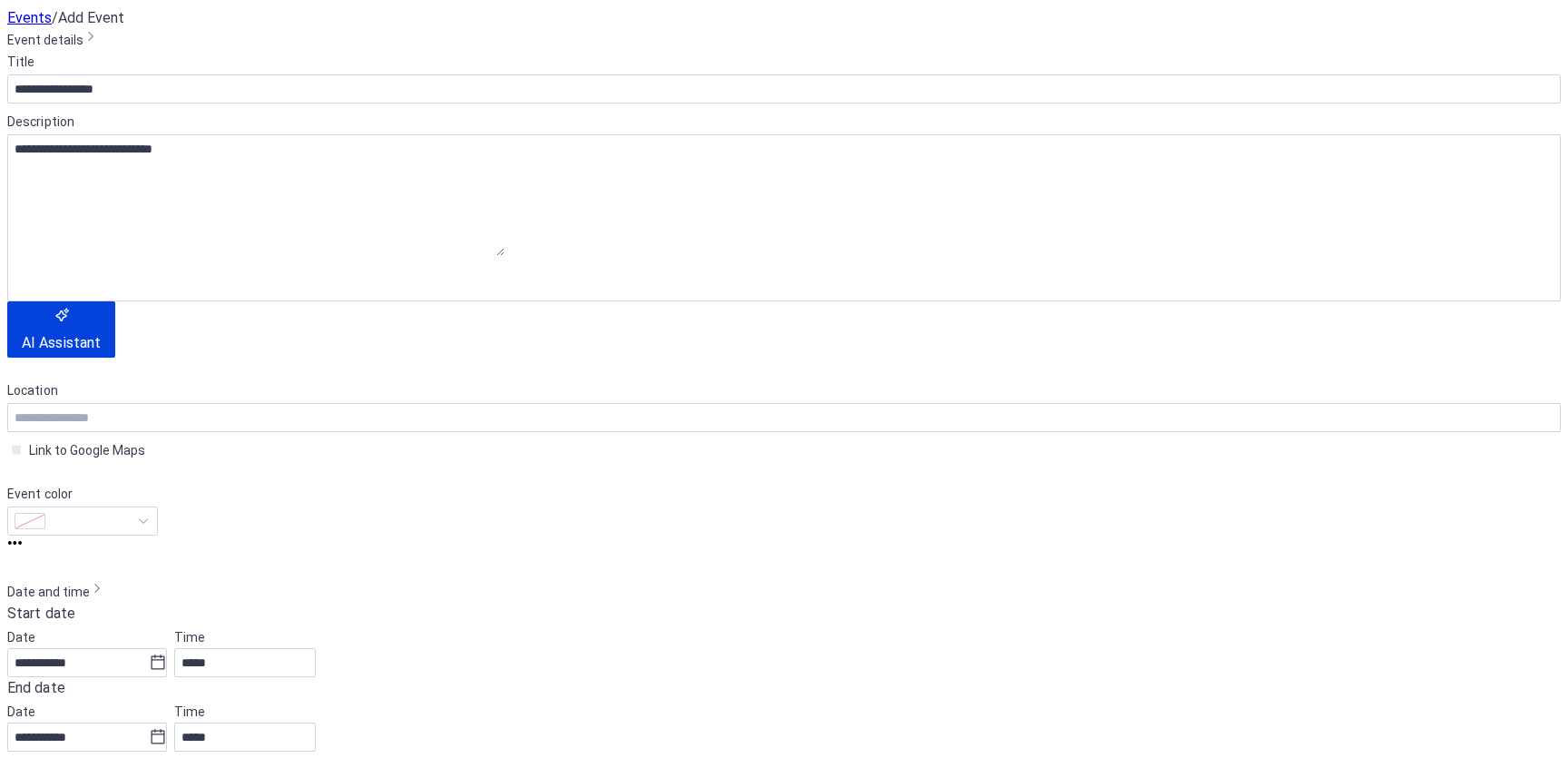 type on "**********" 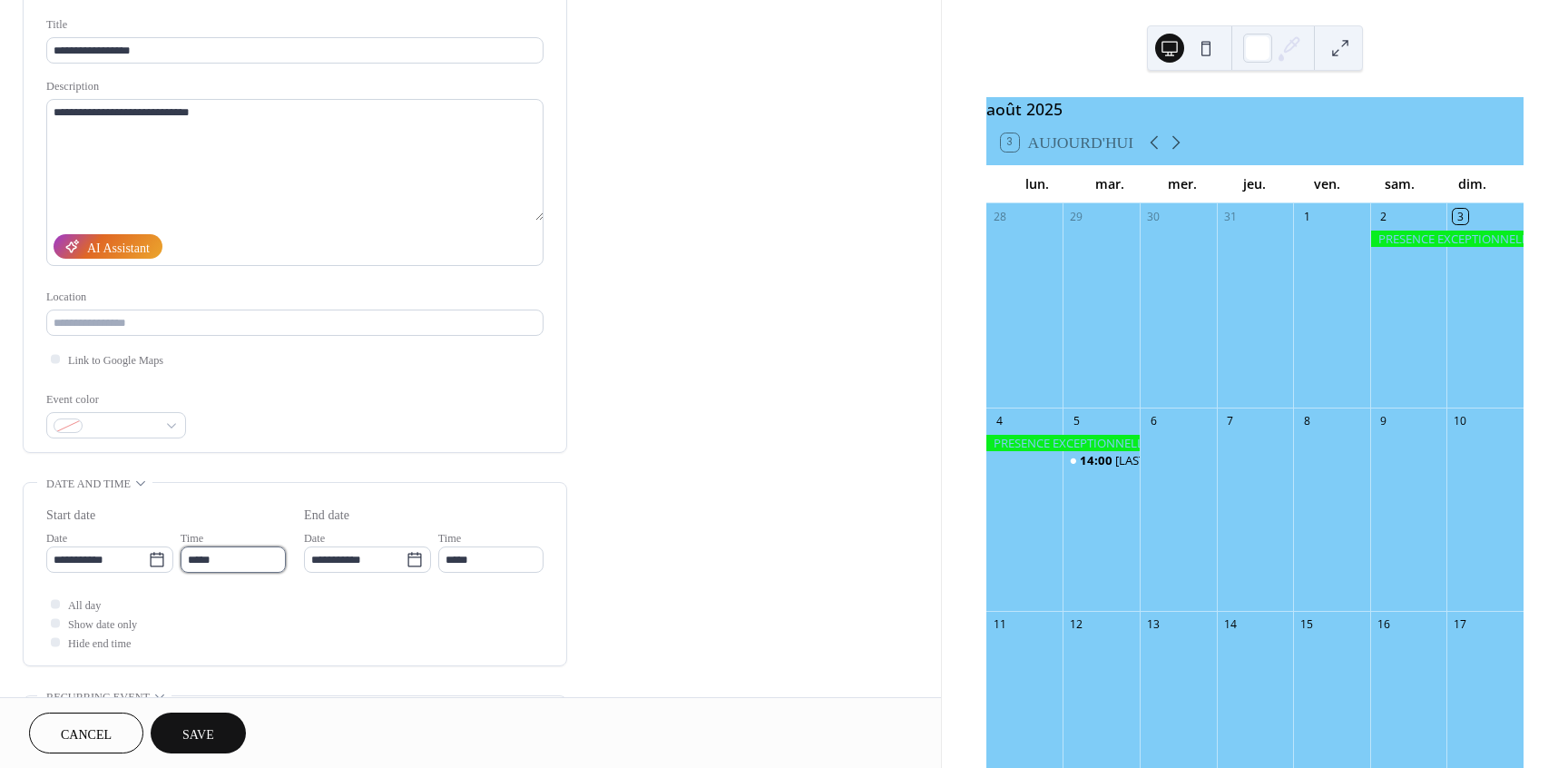 click on "*****" at bounding box center (233, 559) 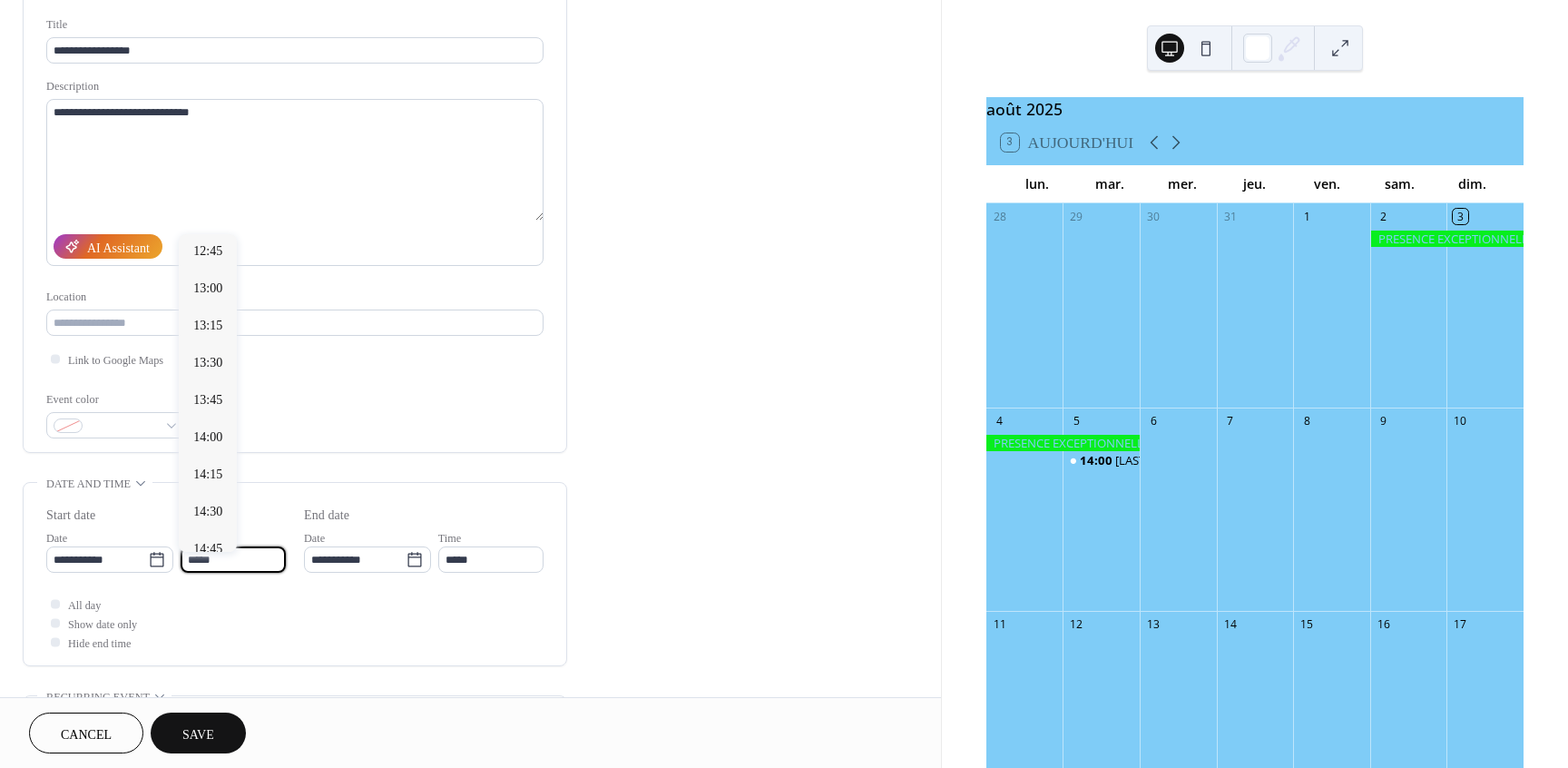 scroll, scrollTop: 1928, scrollLeft: 0, axis: vertical 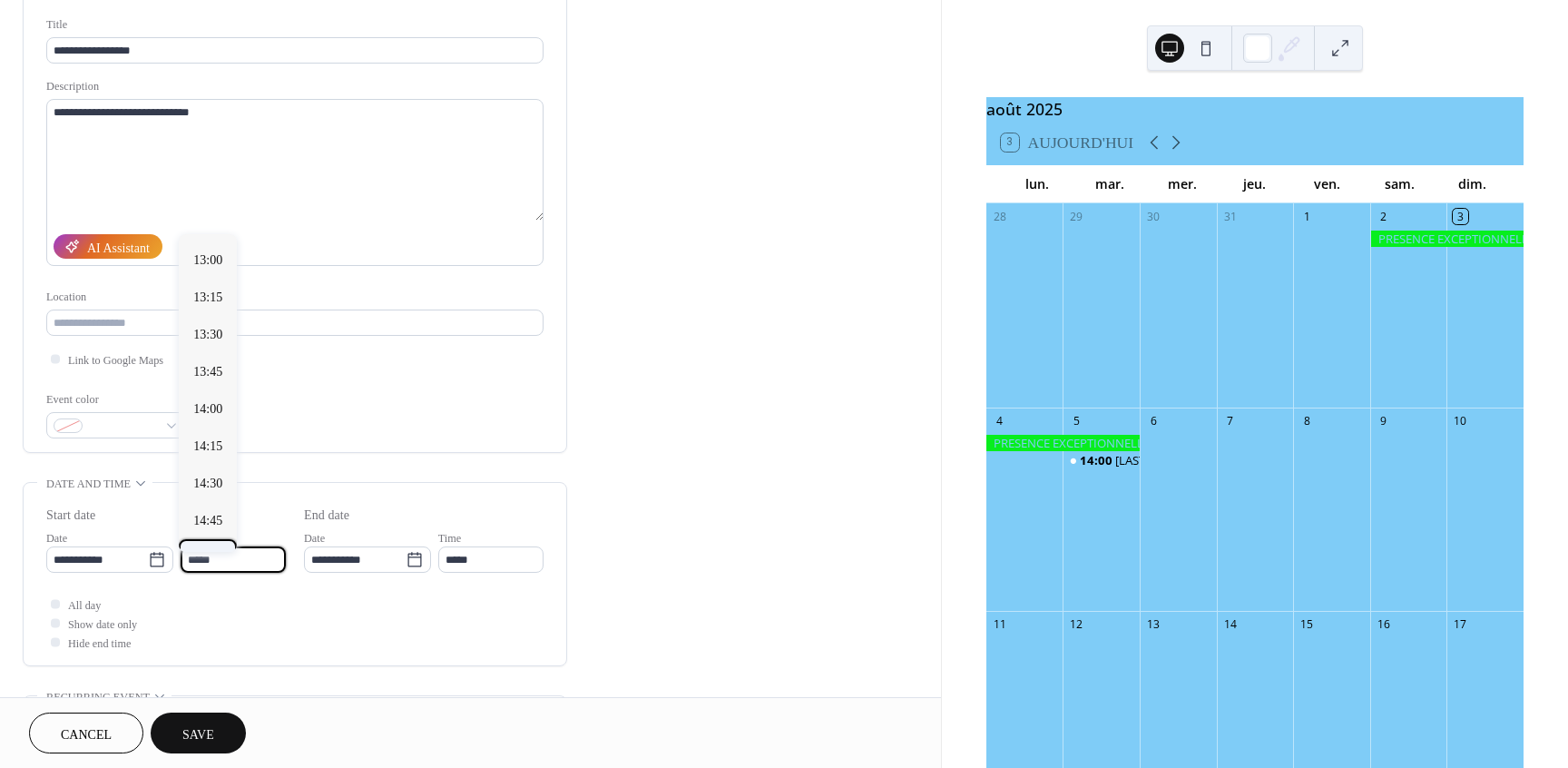 click on "15:00" at bounding box center [208, 557] 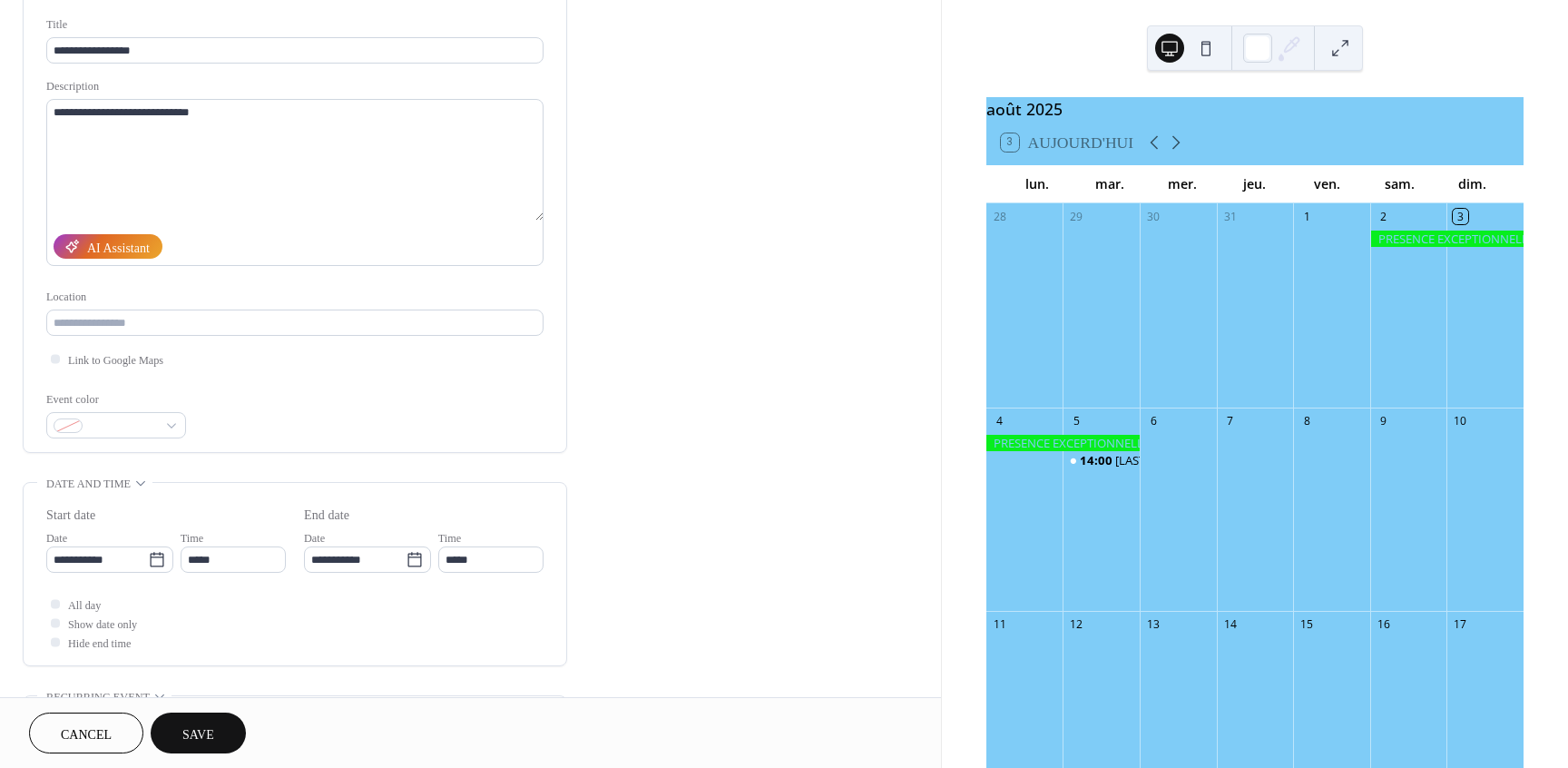 type on "*****" 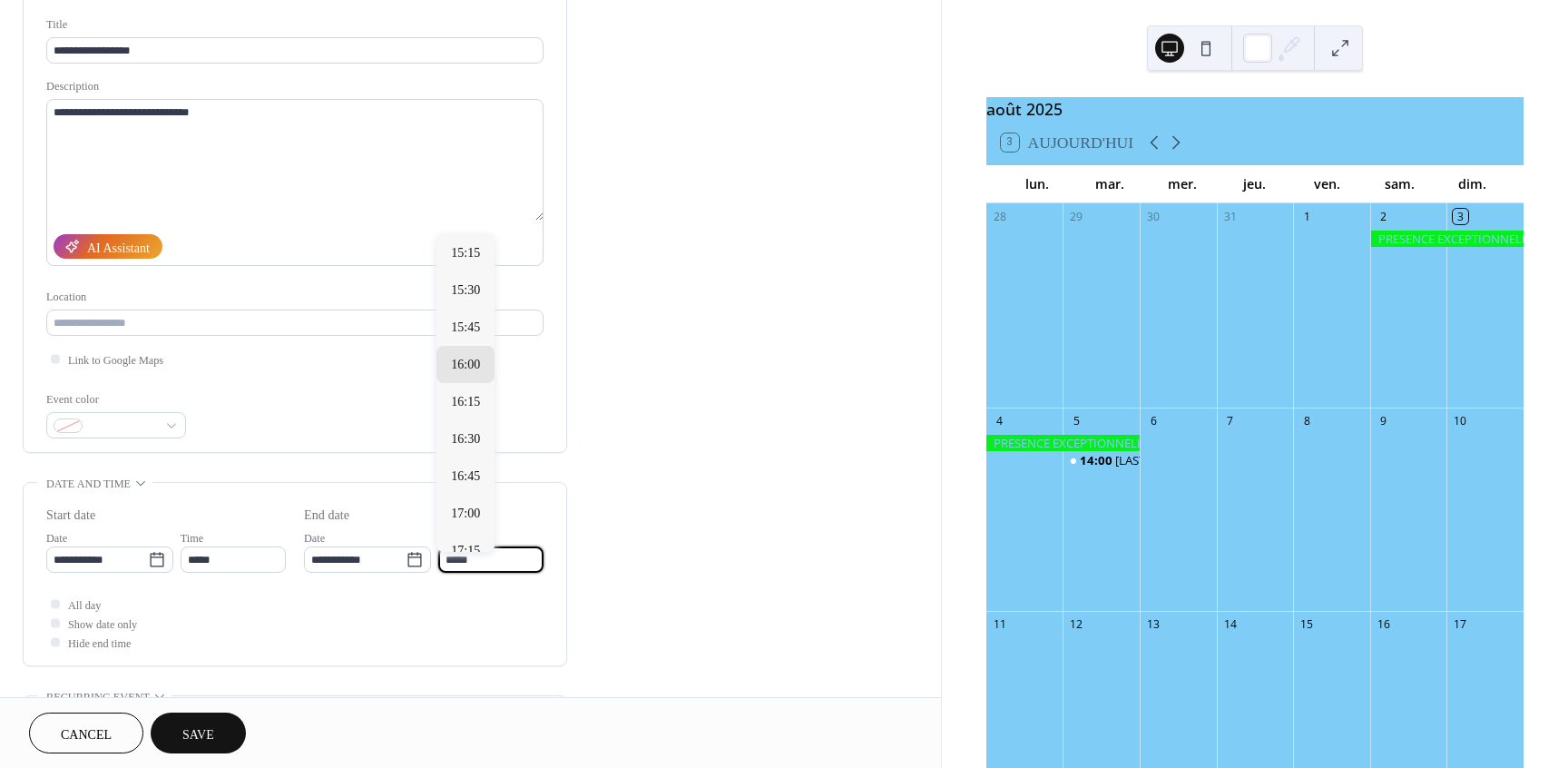click on "*****" at bounding box center [491, 559] 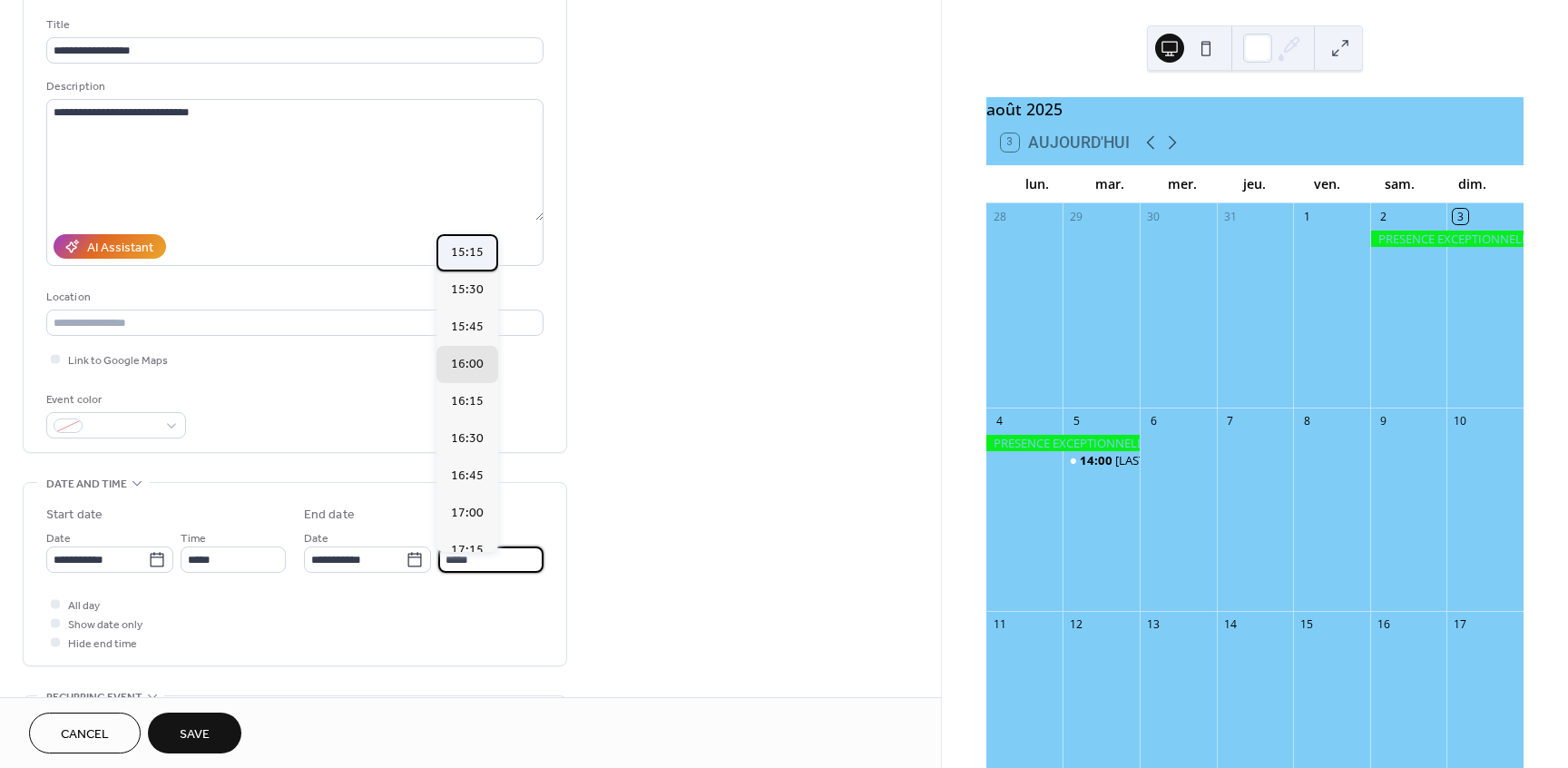 click on "15:15" at bounding box center [467, 252] 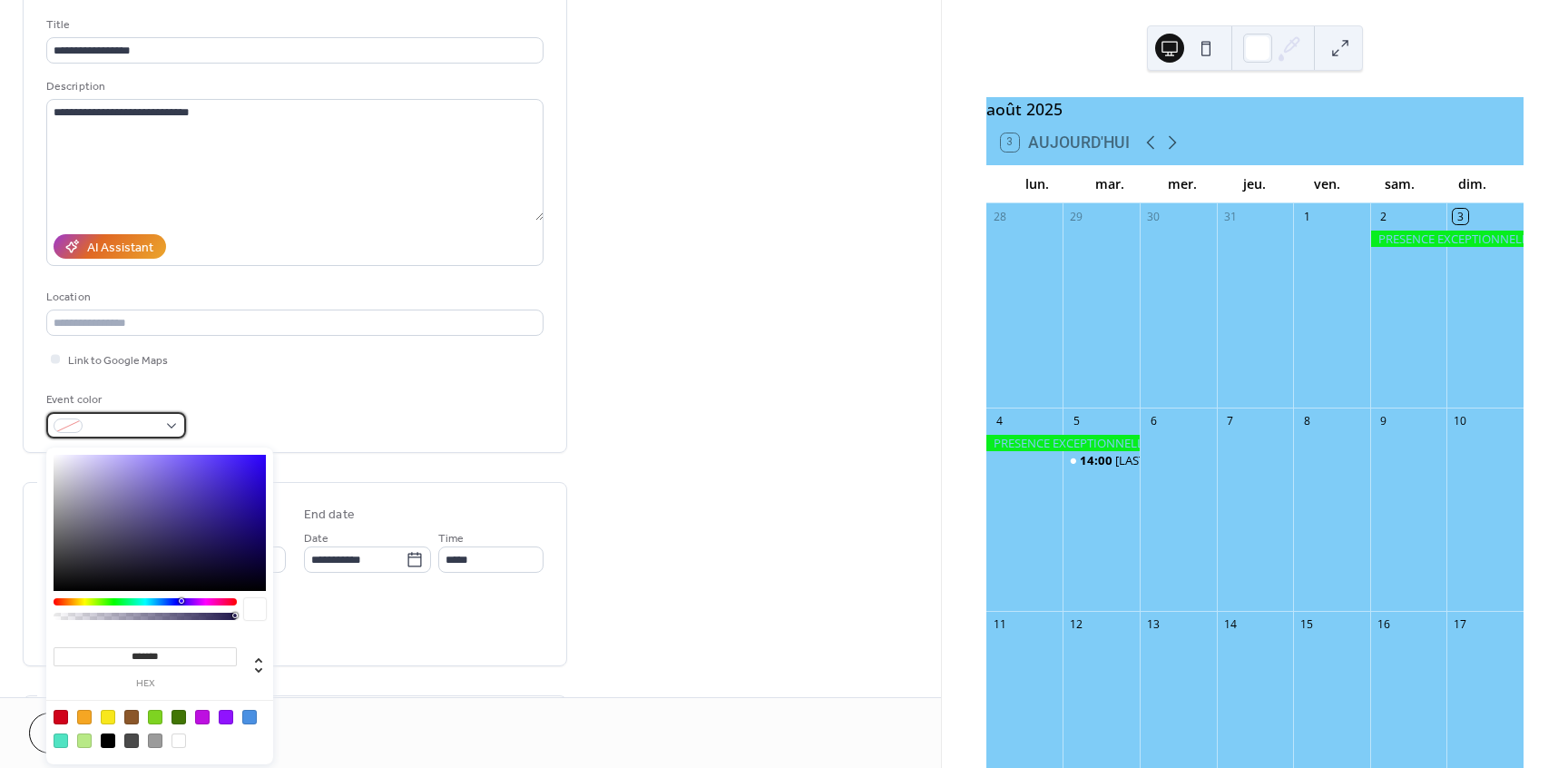 click at bounding box center [116, 425] 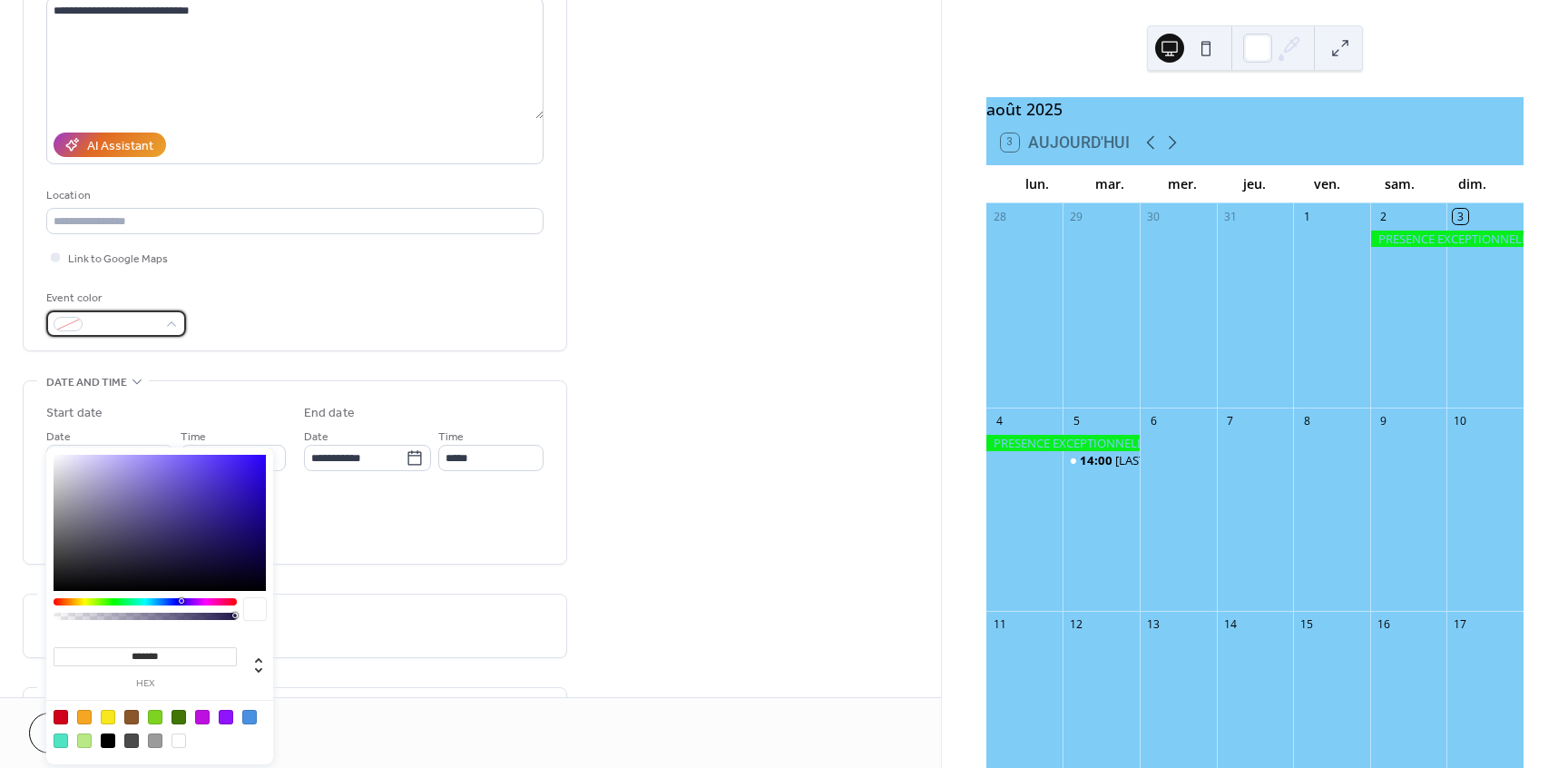 scroll, scrollTop: 218, scrollLeft: 0, axis: vertical 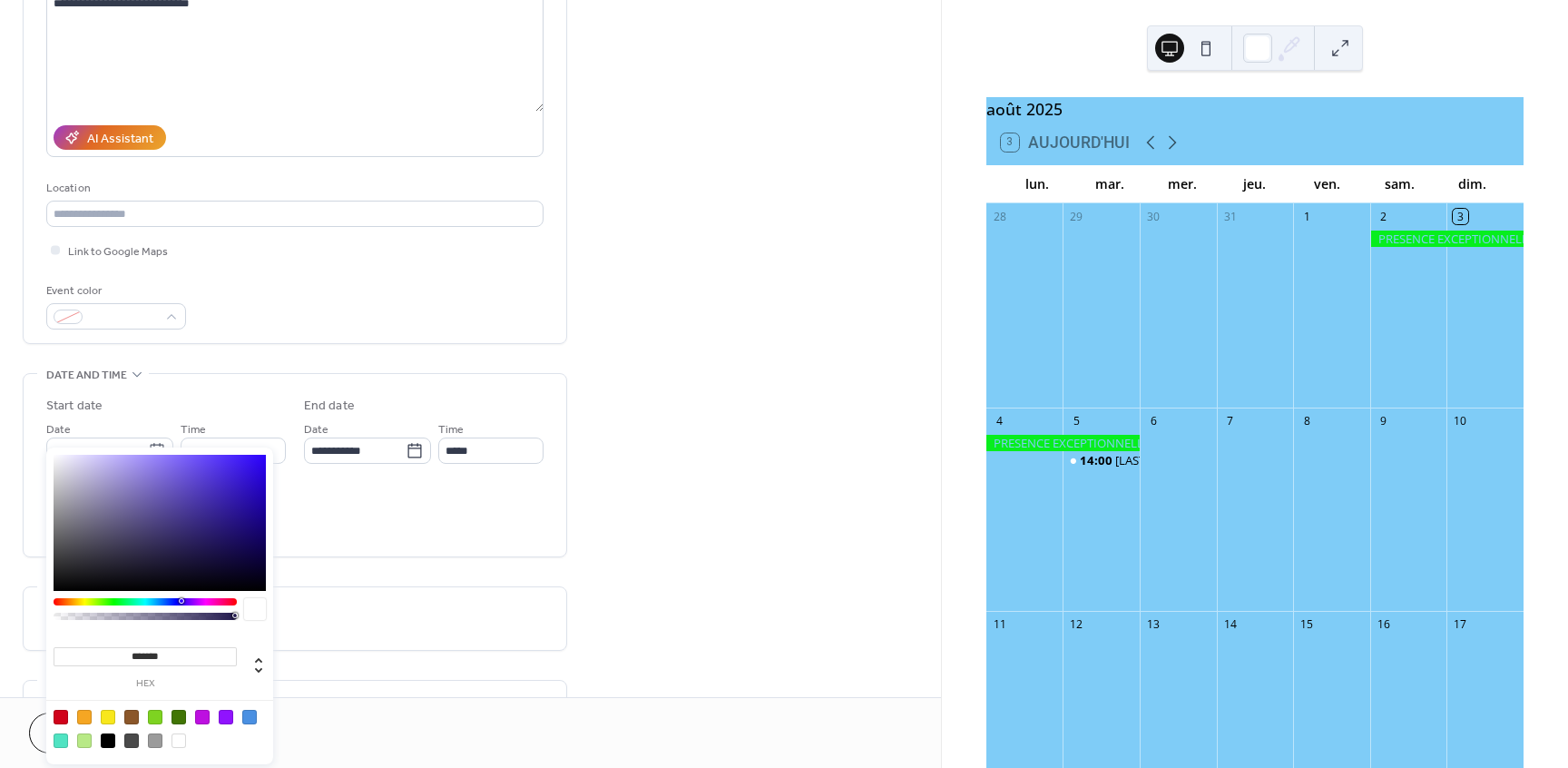 click at bounding box center (179, 741) 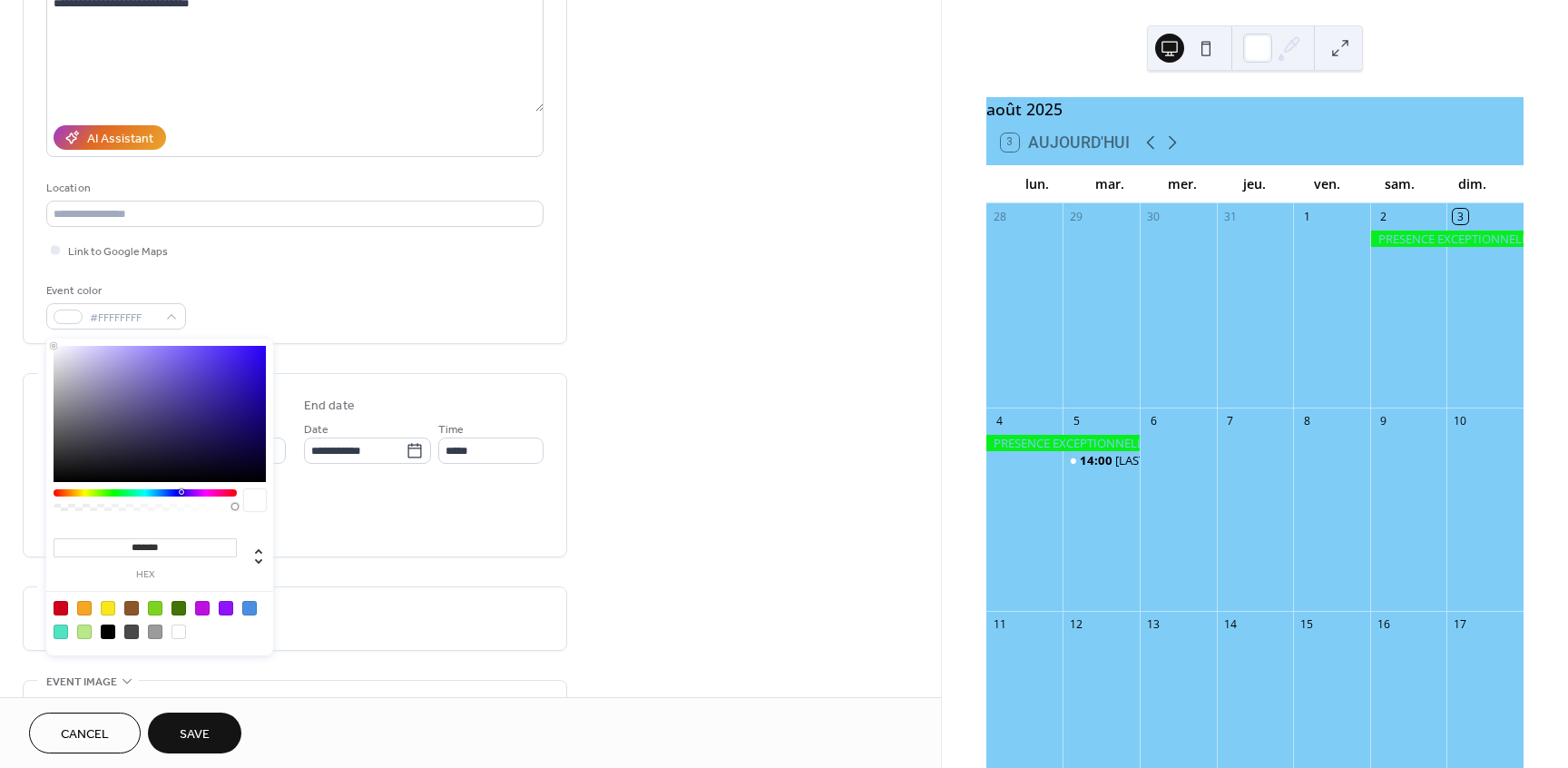 click on "**********" at bounding box center (470, 436) 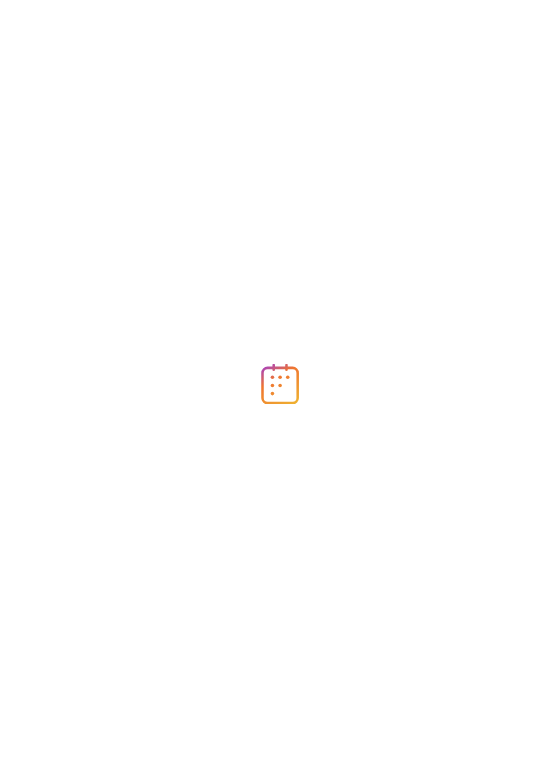 scroll, scrollTop: 0, scrollLeft: 0, axis: both 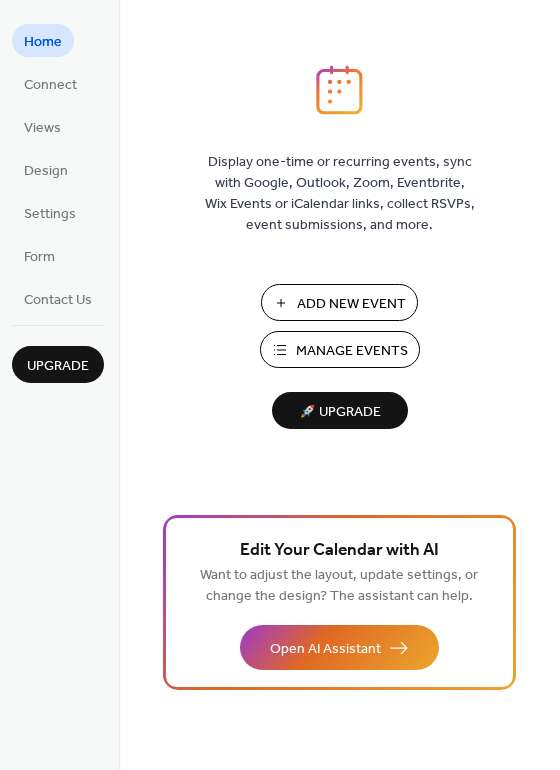 click on "Add New Event" at bounding box center [351, 304] 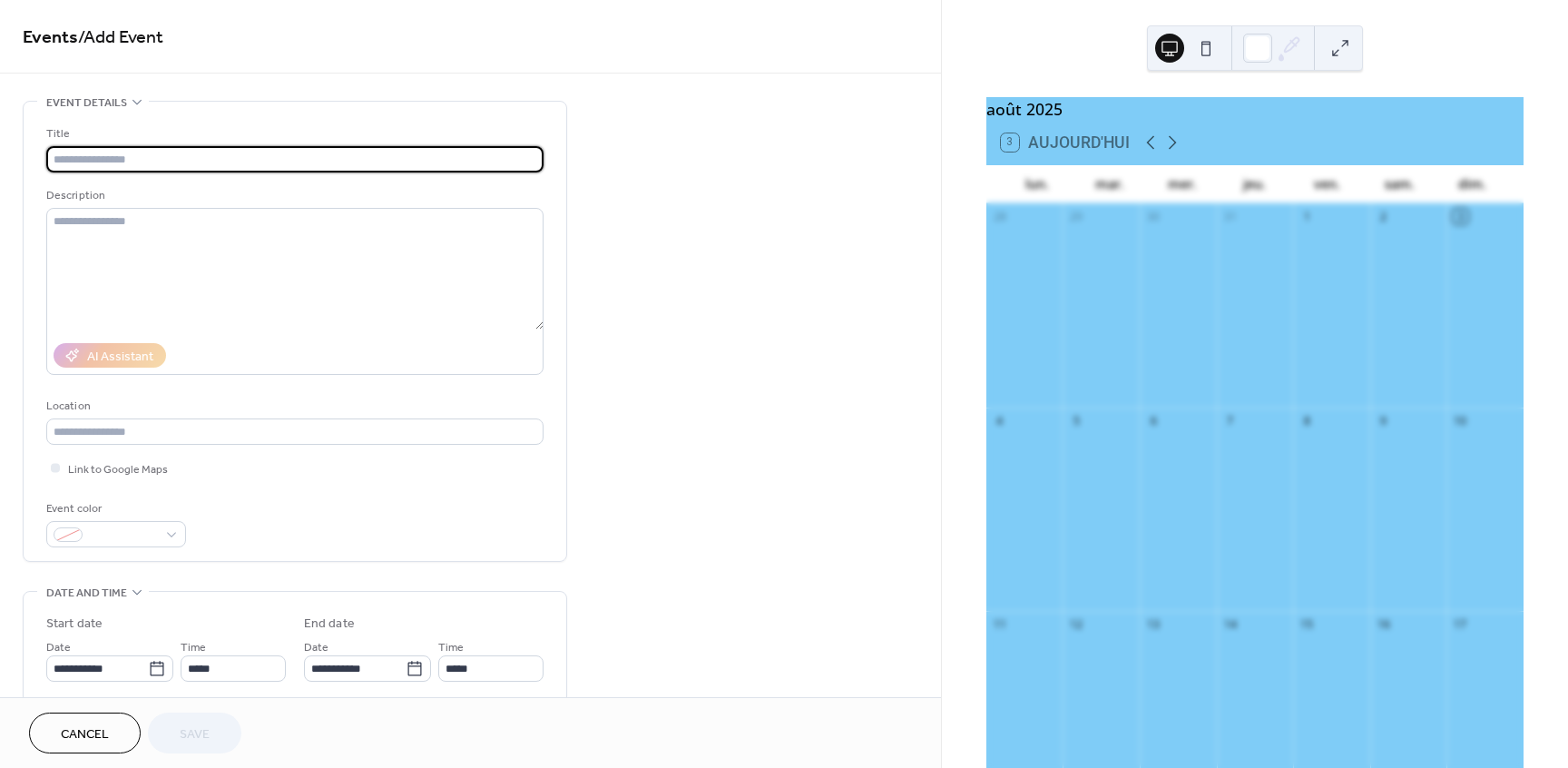 scroll, scrollTop: 0, scrollLeft: 0, axis: both 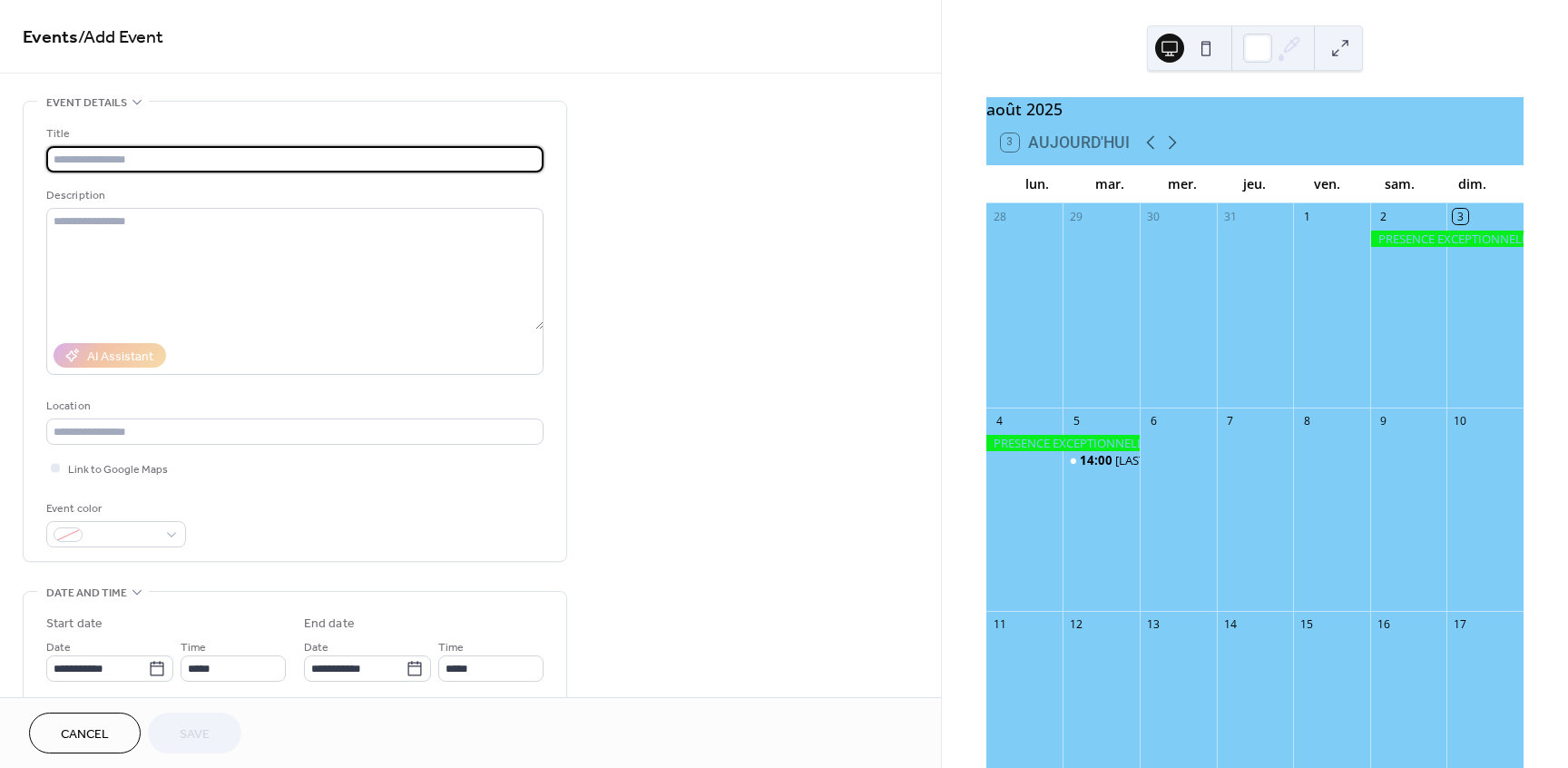 click at bounding box center [295, 159] 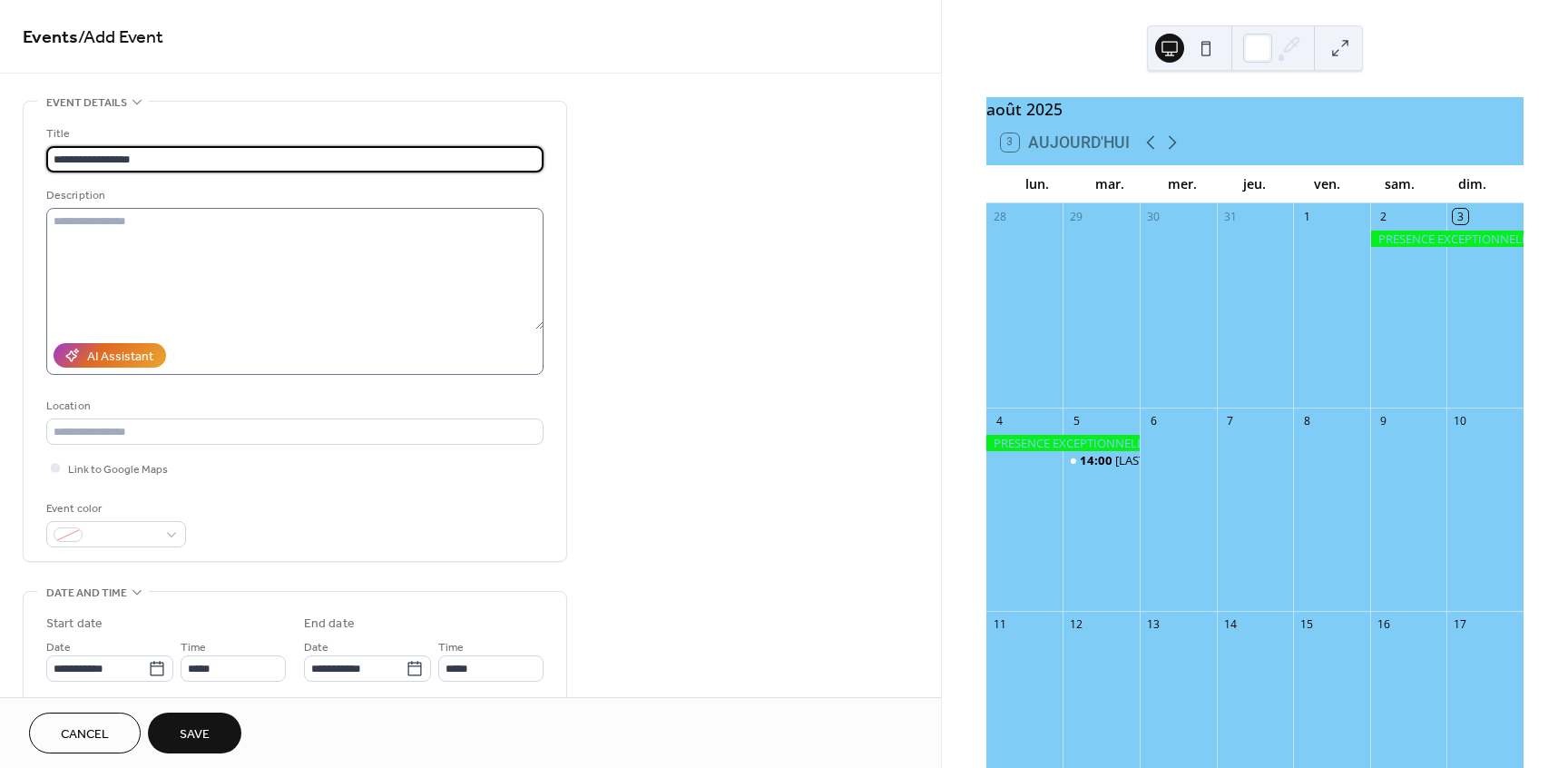 type on "**********" 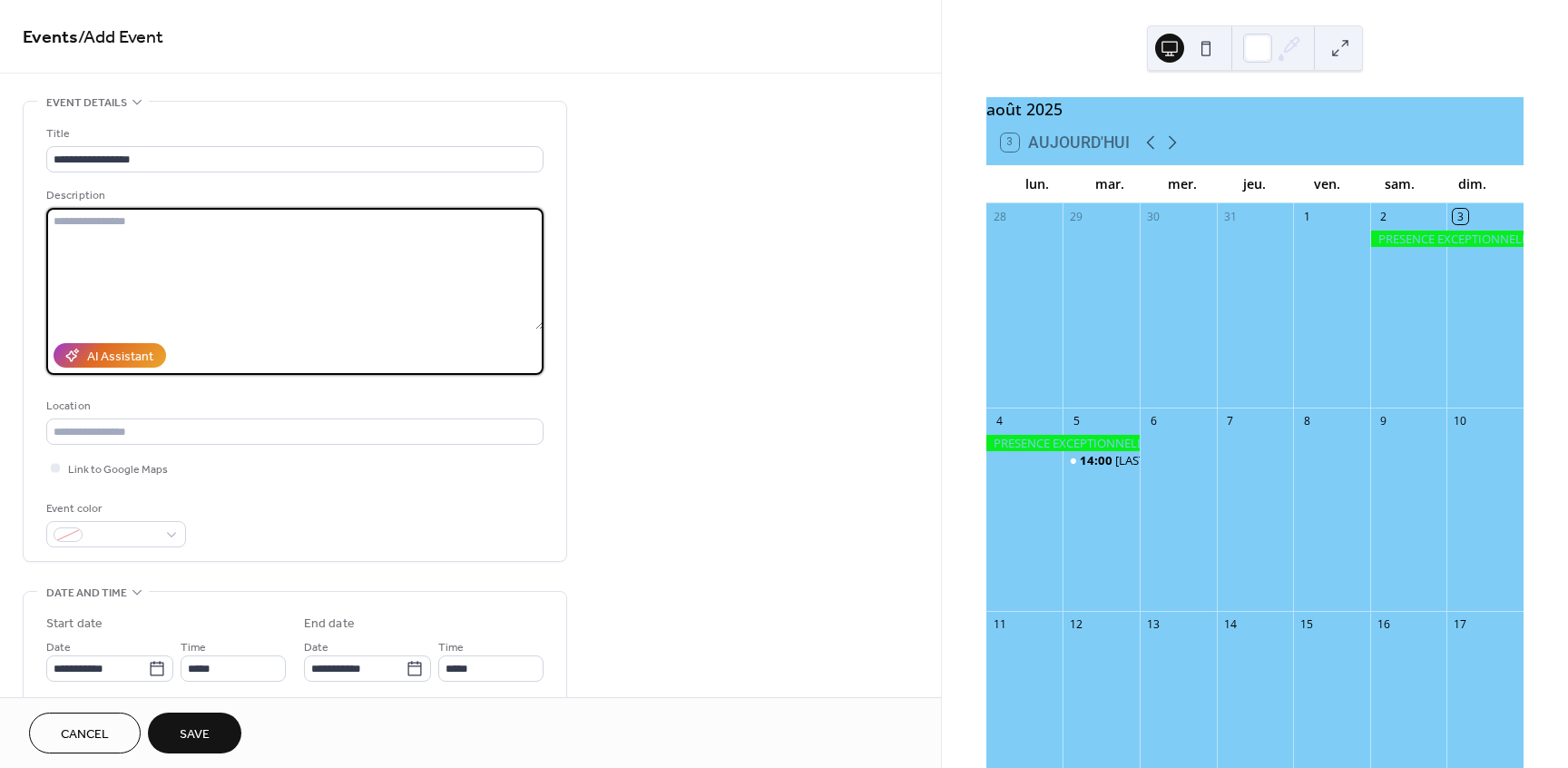 click at bounding box center [295, 269] 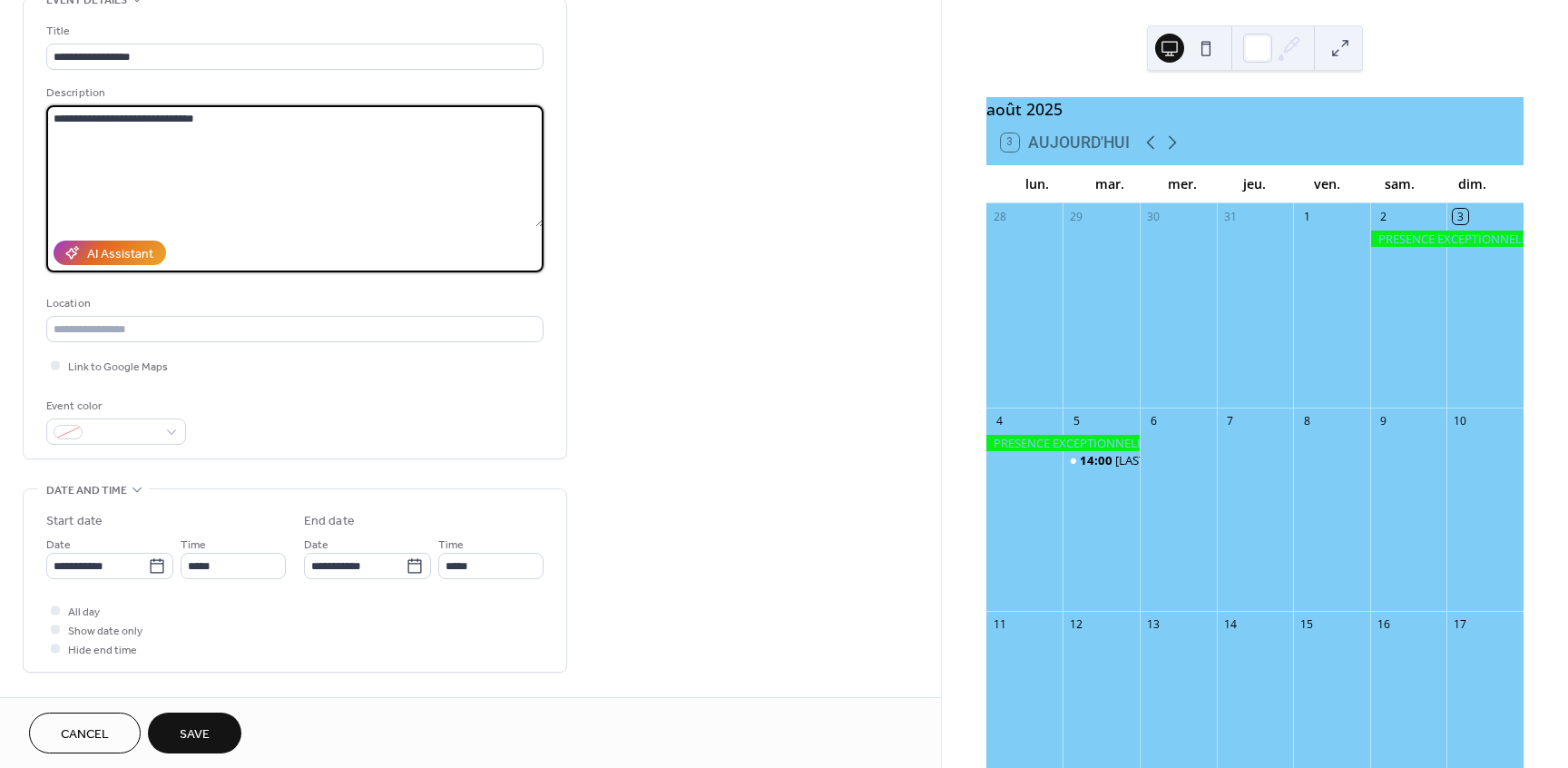 scroll, scrollTop: 109, scrollLeft: 0, axis: vertical 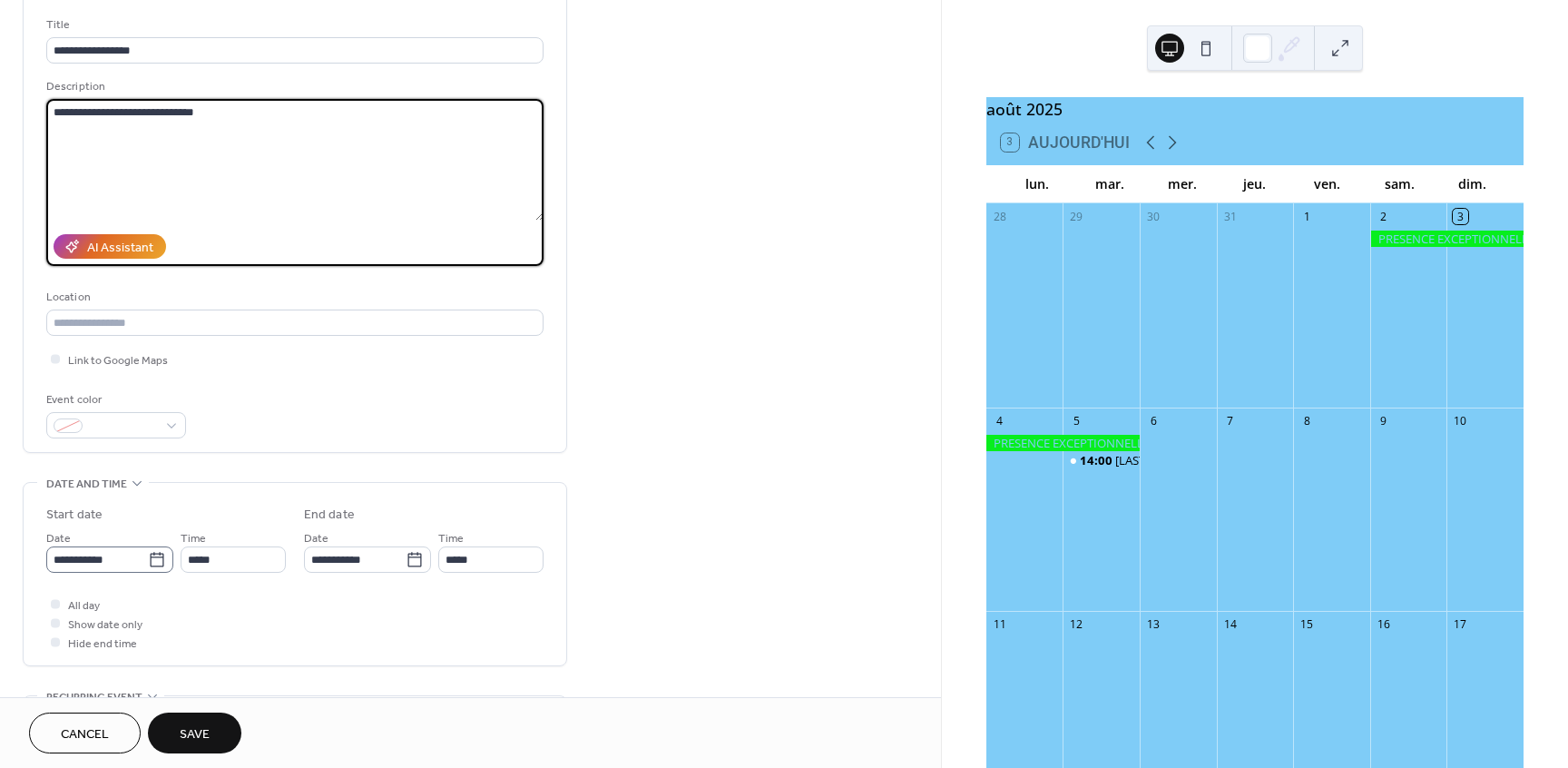 type on "**********" 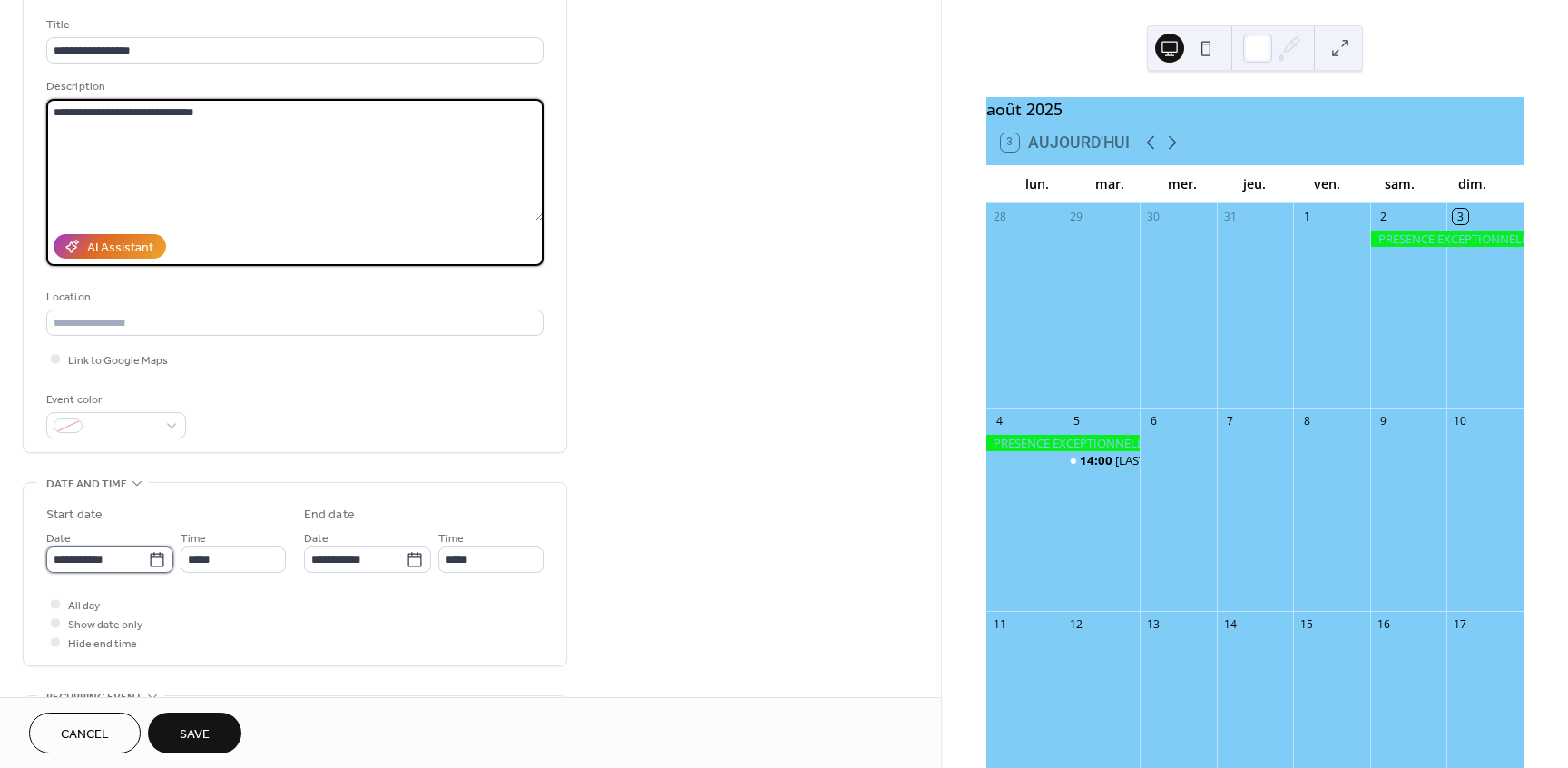 click on "**********" at bounding box center [97, 559] 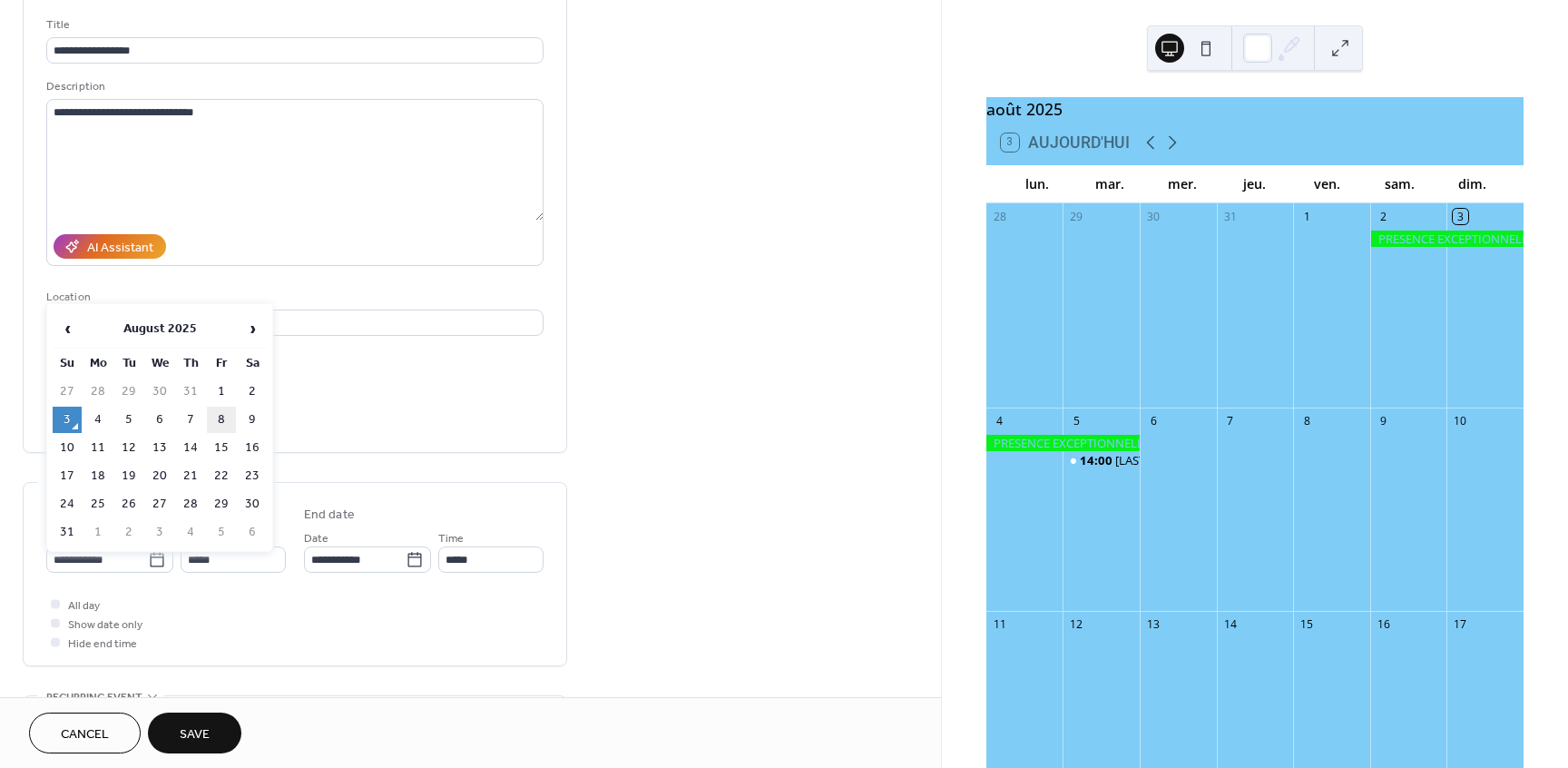 click on "8" at bounding box center (221, 419) 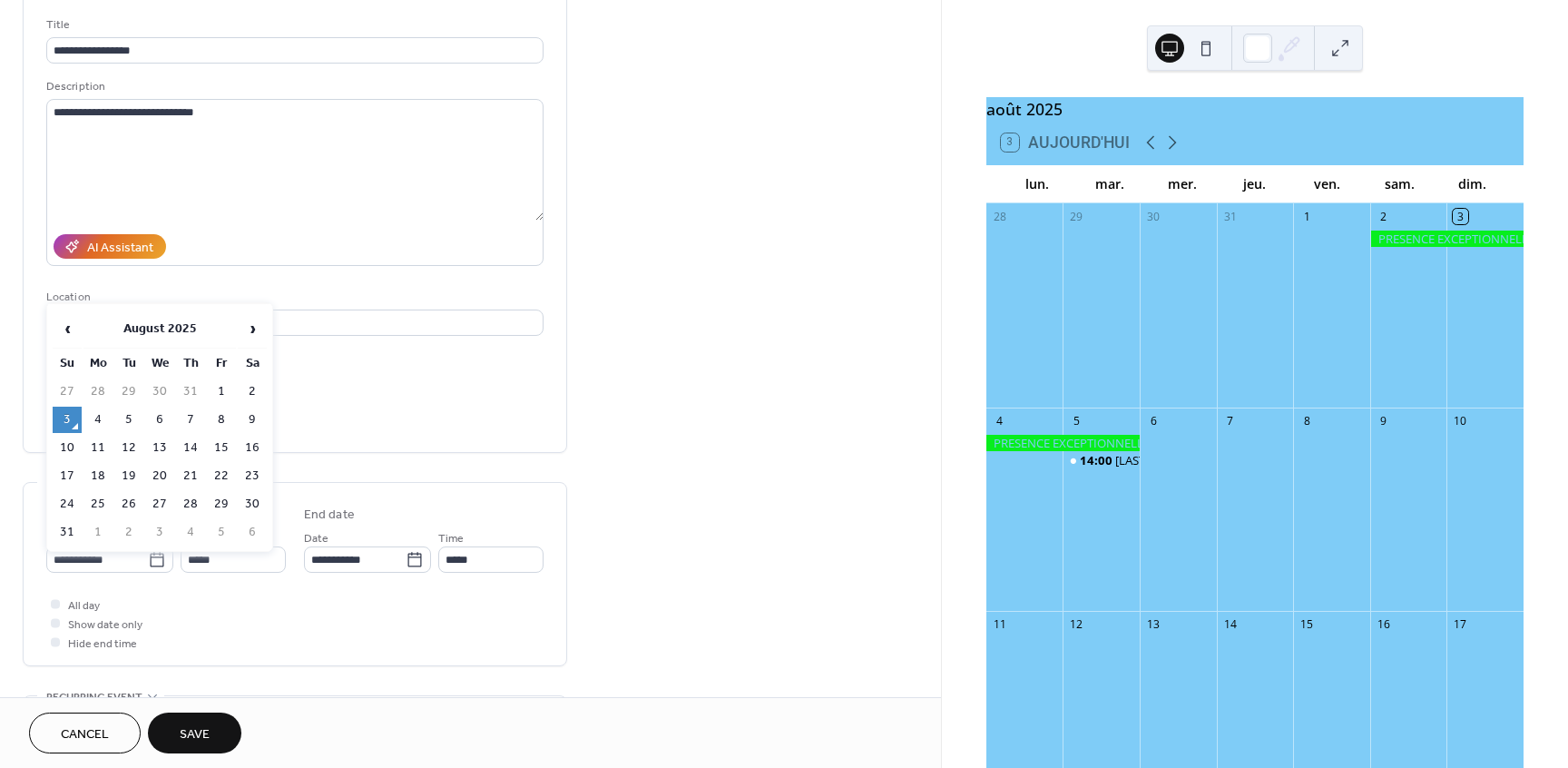 type on "**********" 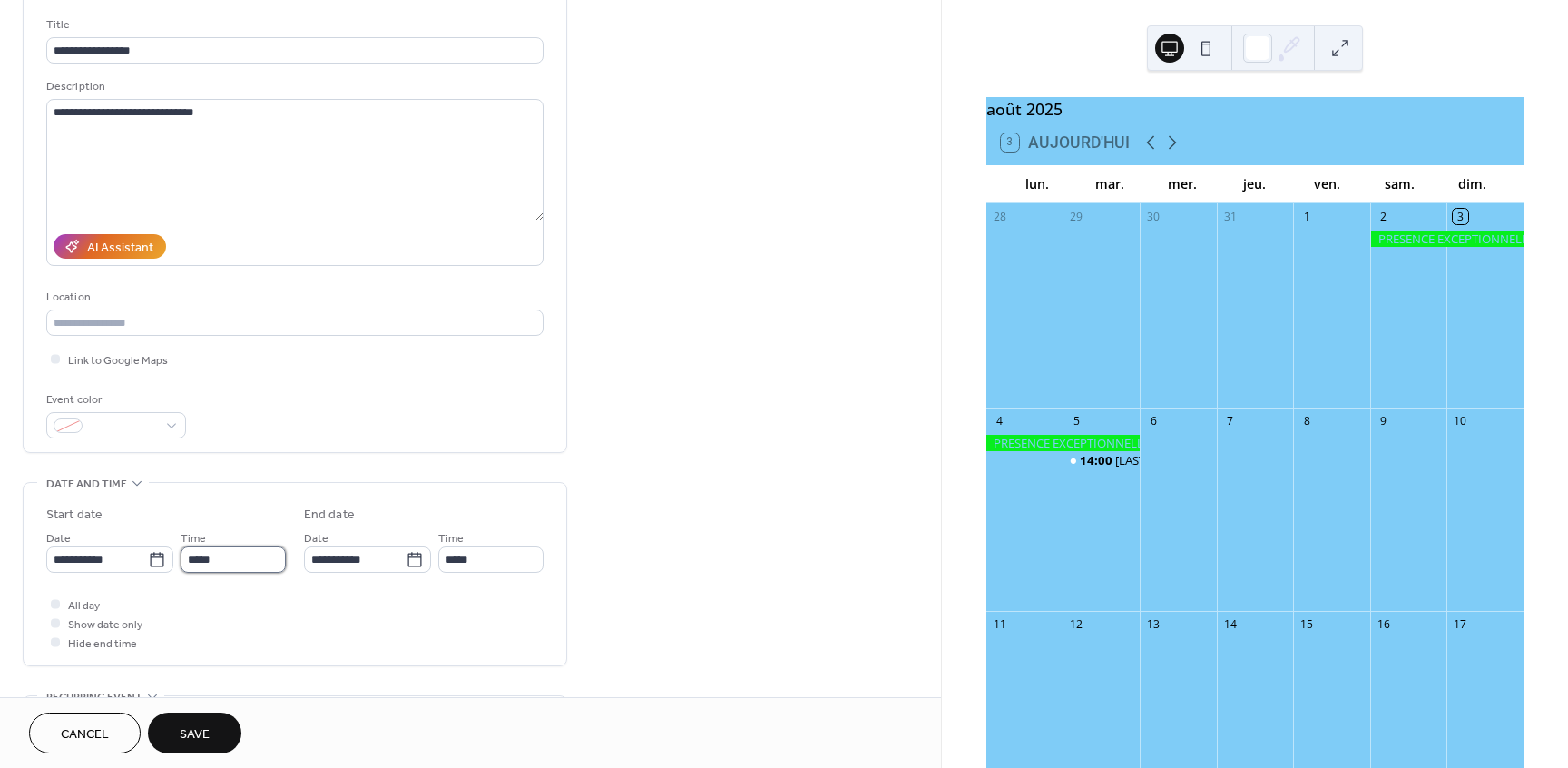 click on "*****" at bounding box center [233, 559] 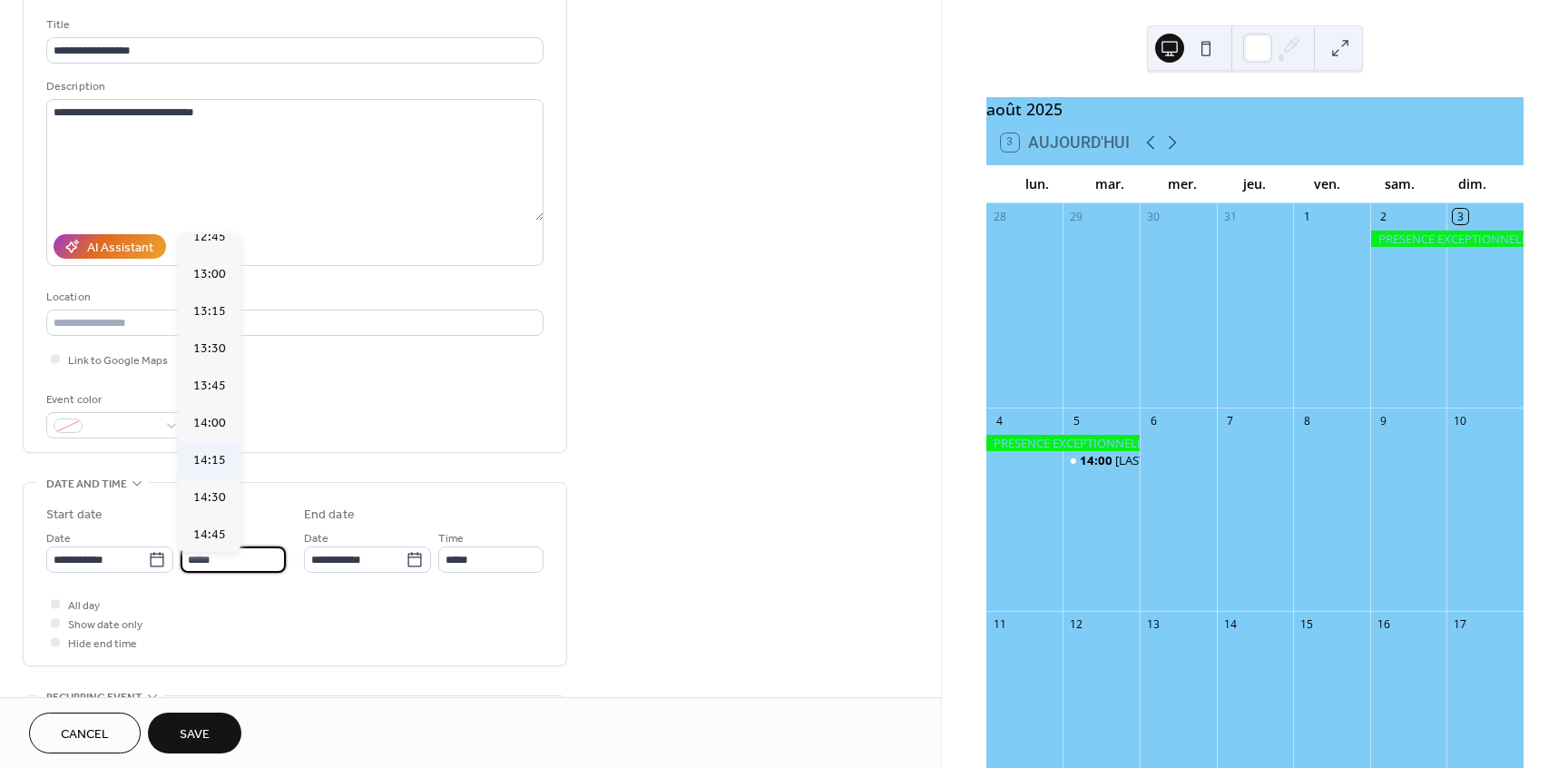 scroll, scrollTop: 1928, scrollLeft: 0, axis: vertical 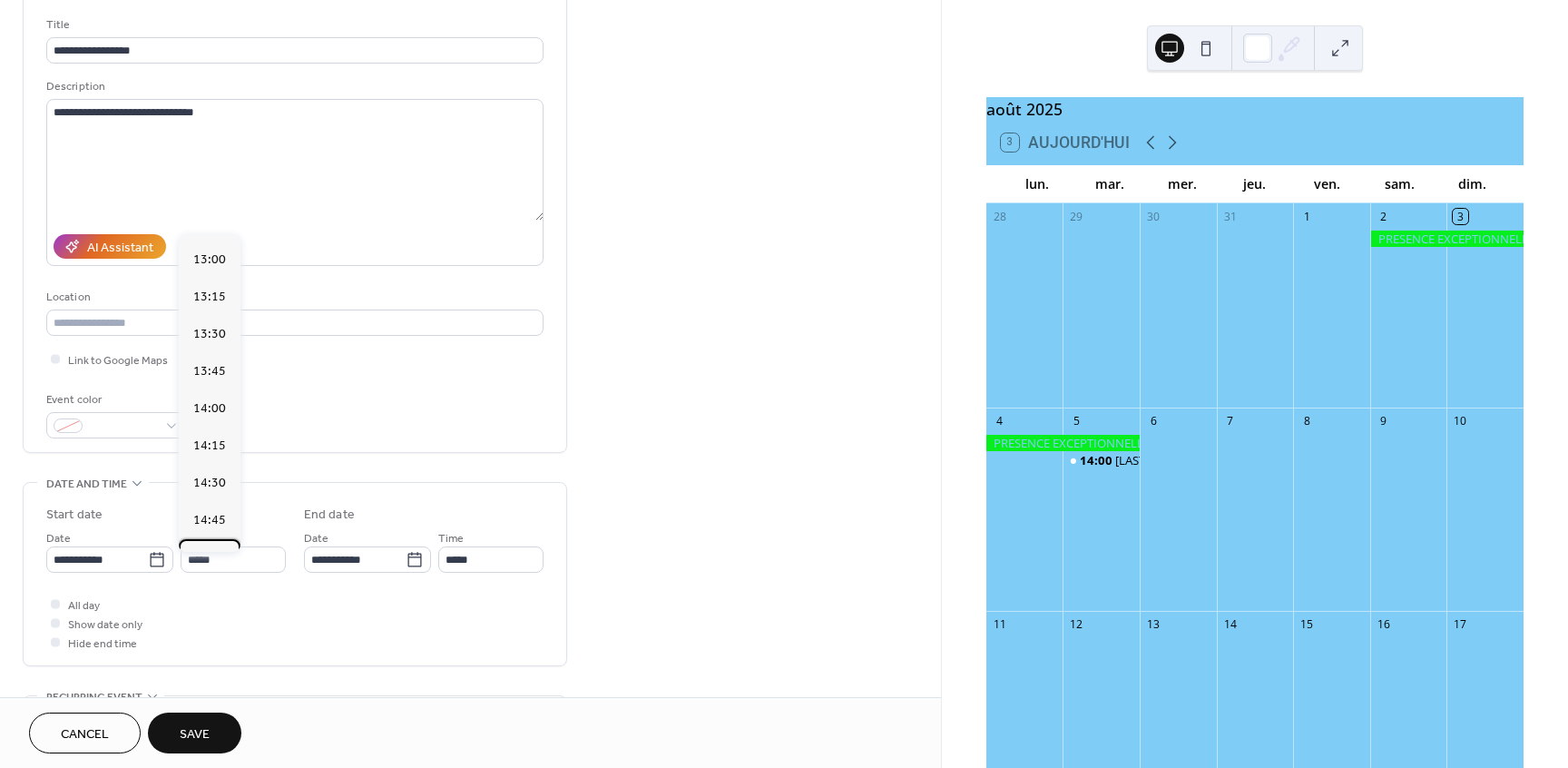 click on "15:00" at bounding box center [210, 557] 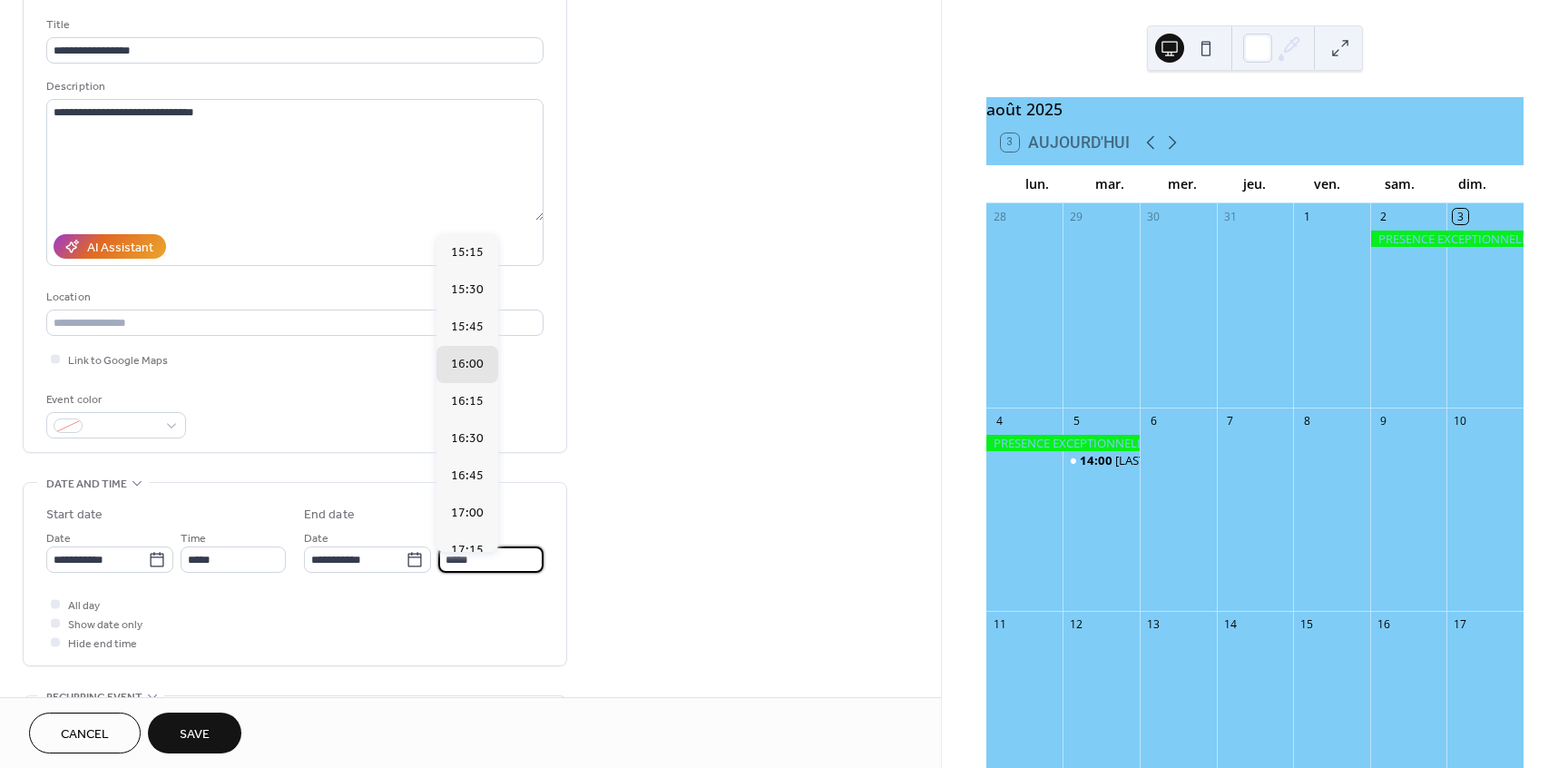 click on "*****" at bounding box center (491, 559) 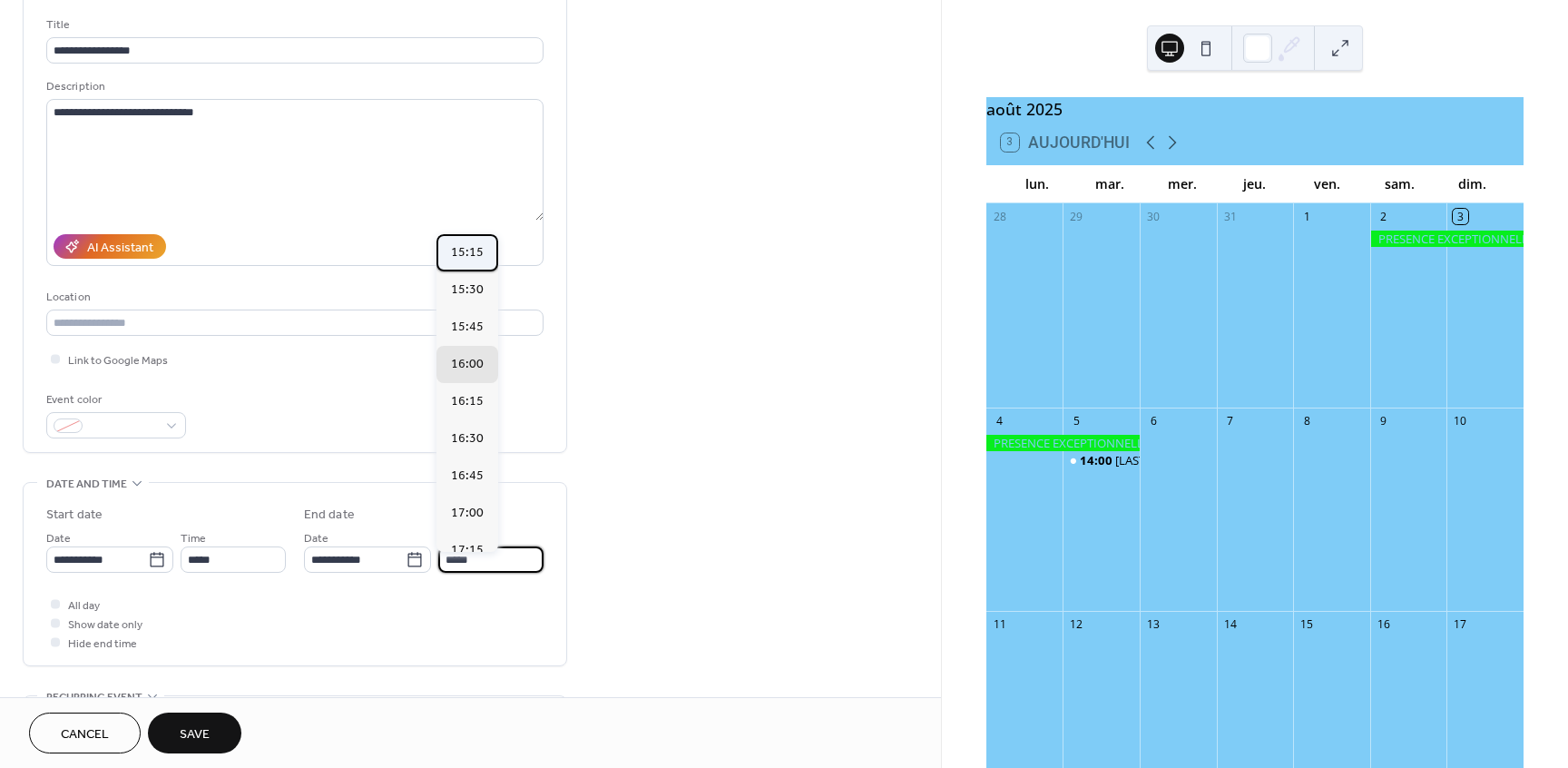 click on "15:15" at bounding box center (467, 252) 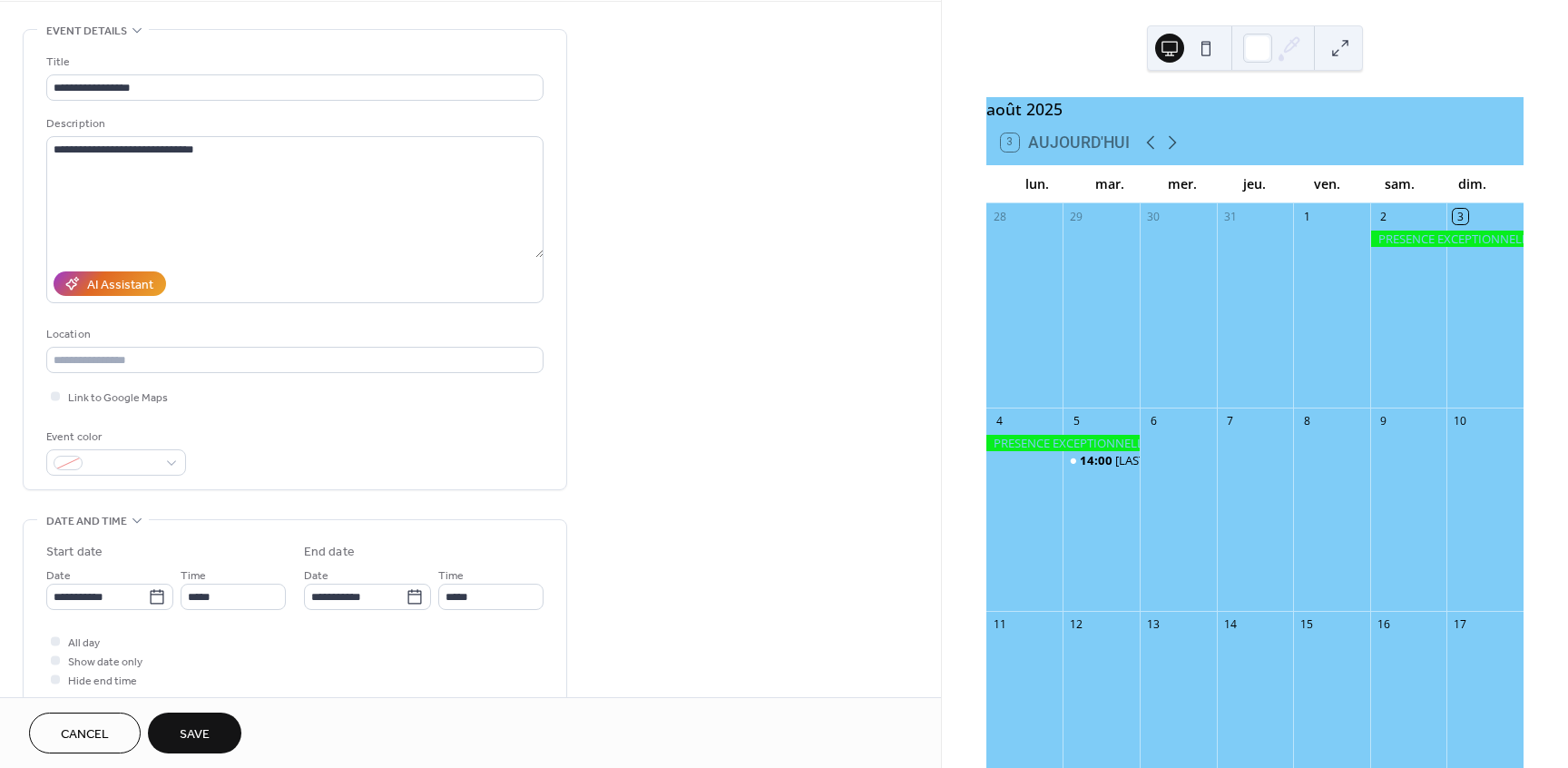 scroll, scrollTop: 54, scrollLeft: 0, axis: vertical 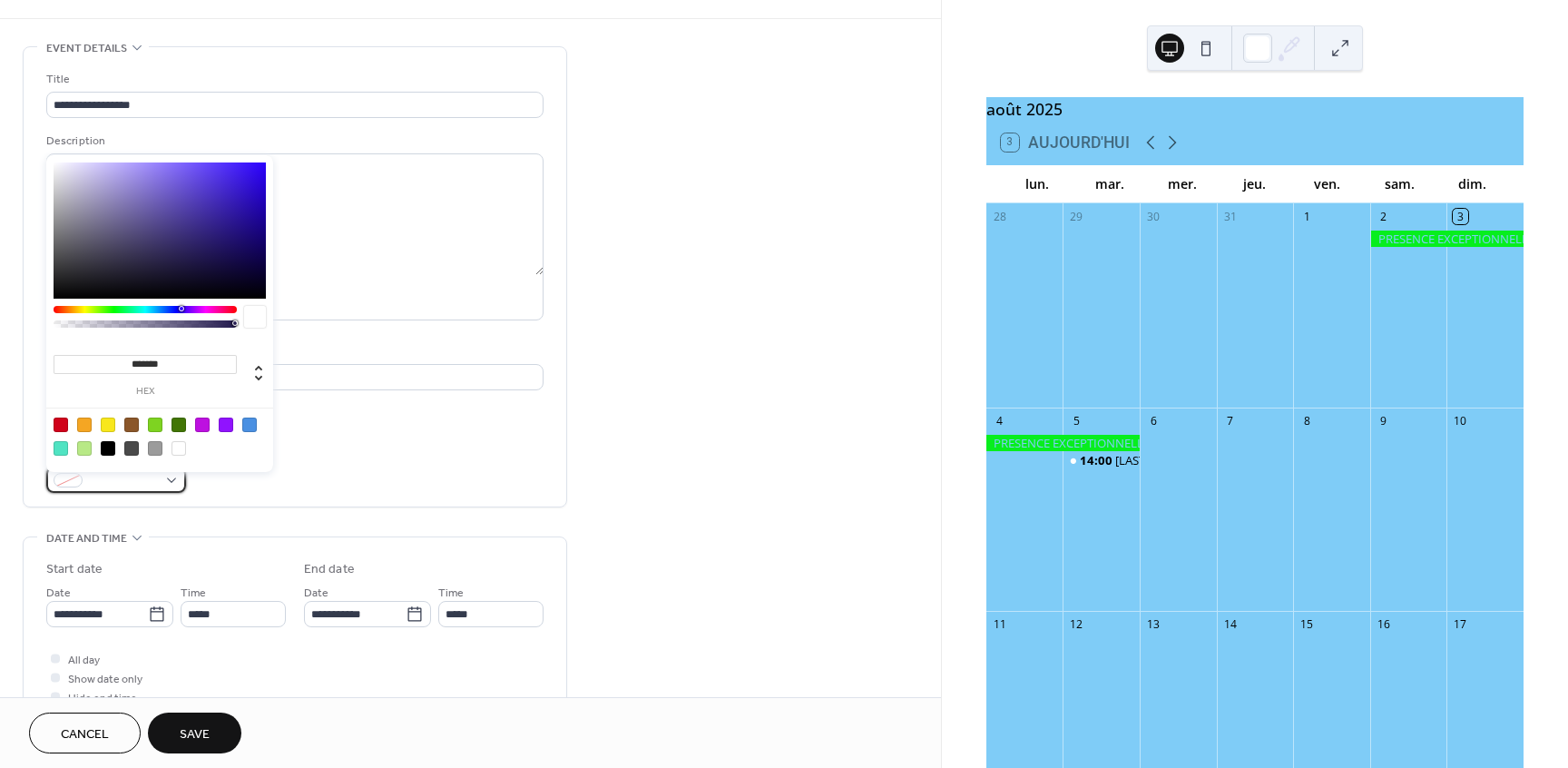 click at bounding box center (116, 479) 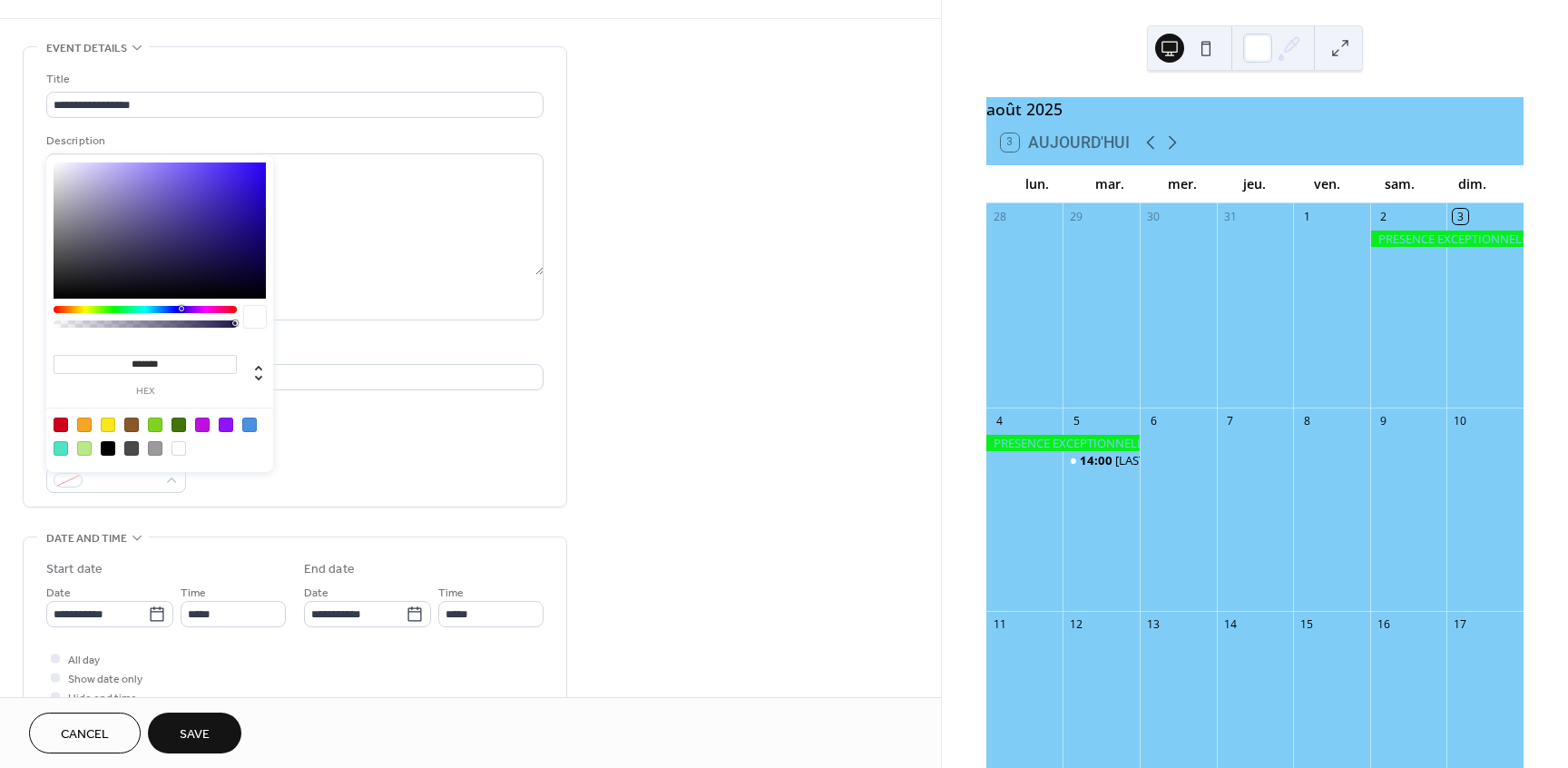 click at bounding box center (179, 448) 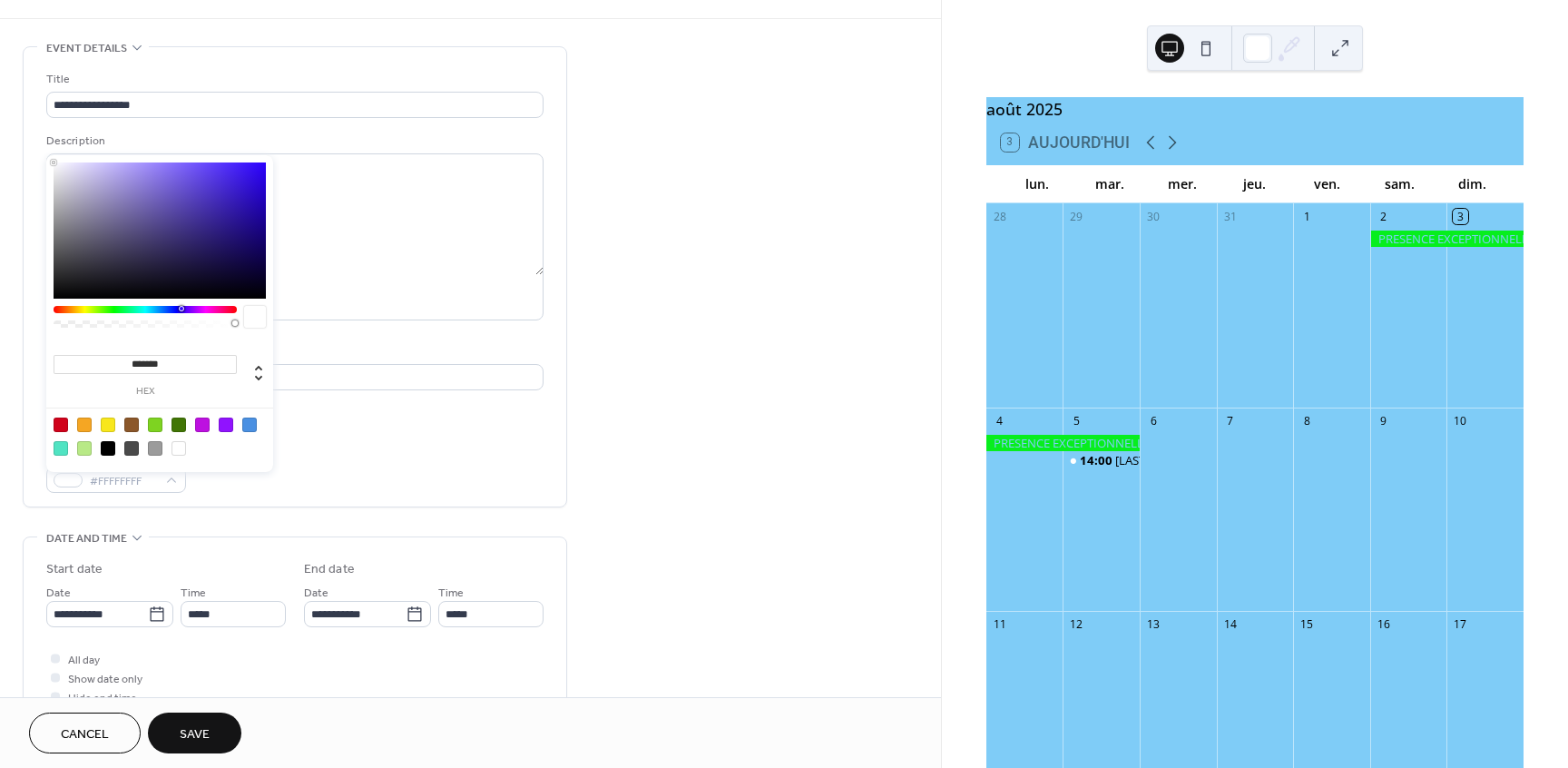 click on "Save" at bounding box center (194, 734) 